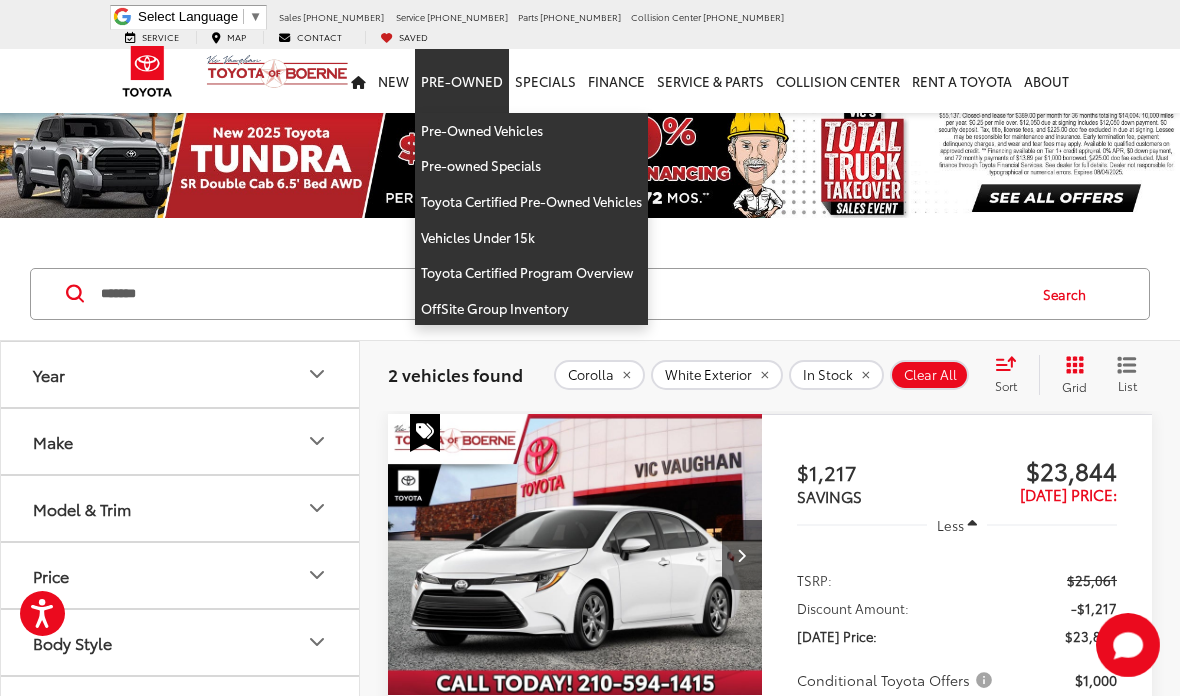 scroll, scrollTop: 1021, scrollLeft: 0, axis: vertical 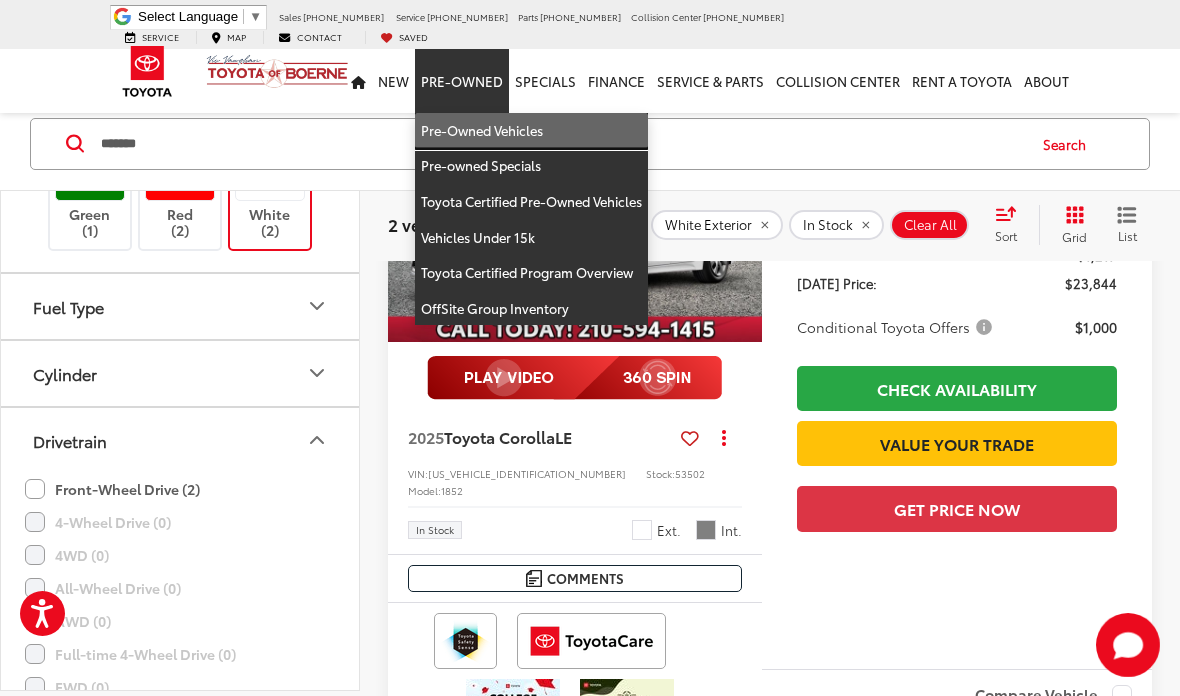 click on "Pre-Owned Vehicles" at bounding box center [531, 131] 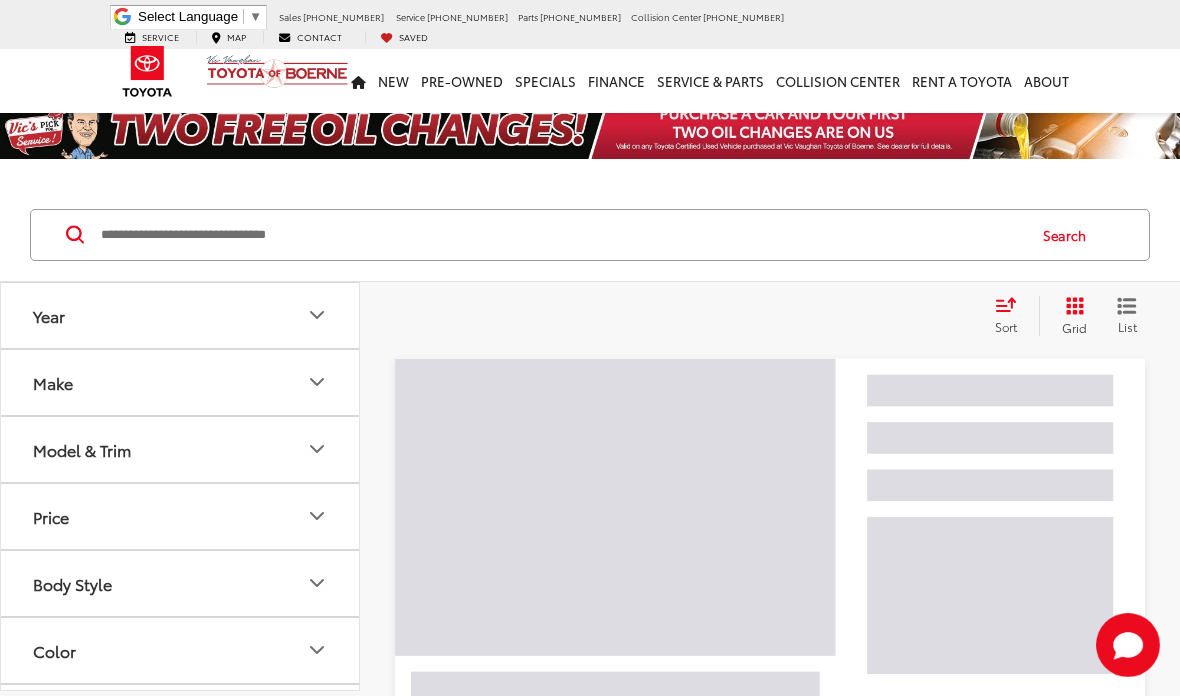 click at bounding box center (561, 235) 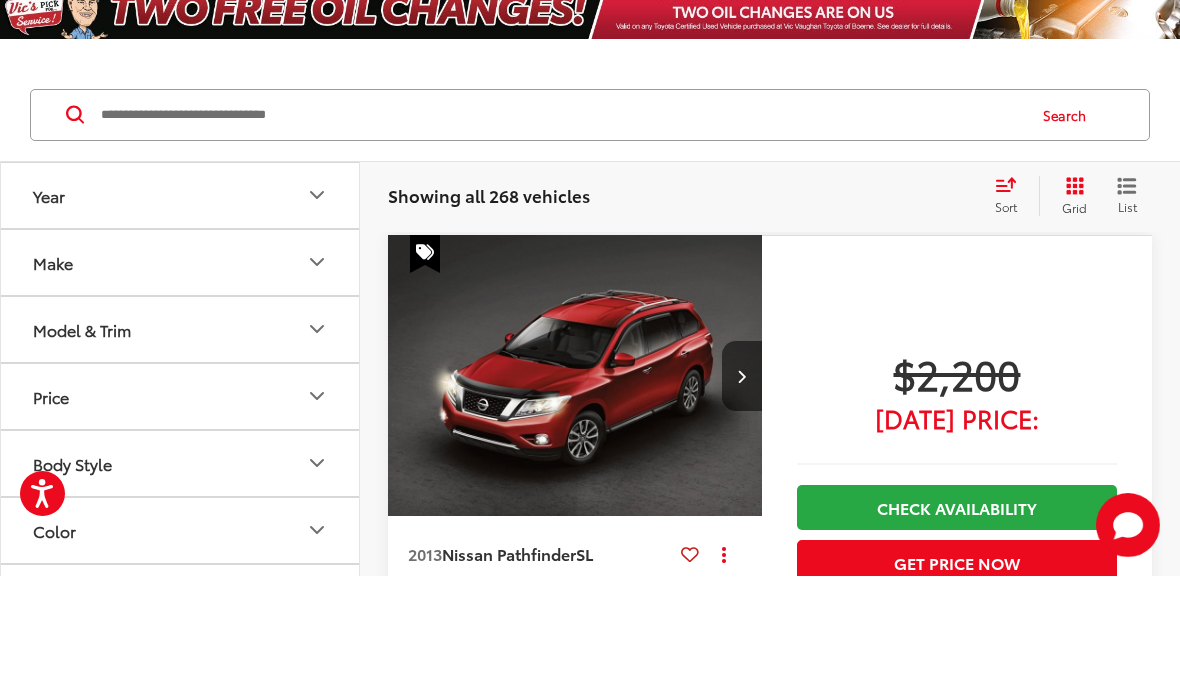 scroll, scrollTop: 0, scrollLeft: 0, axis: both 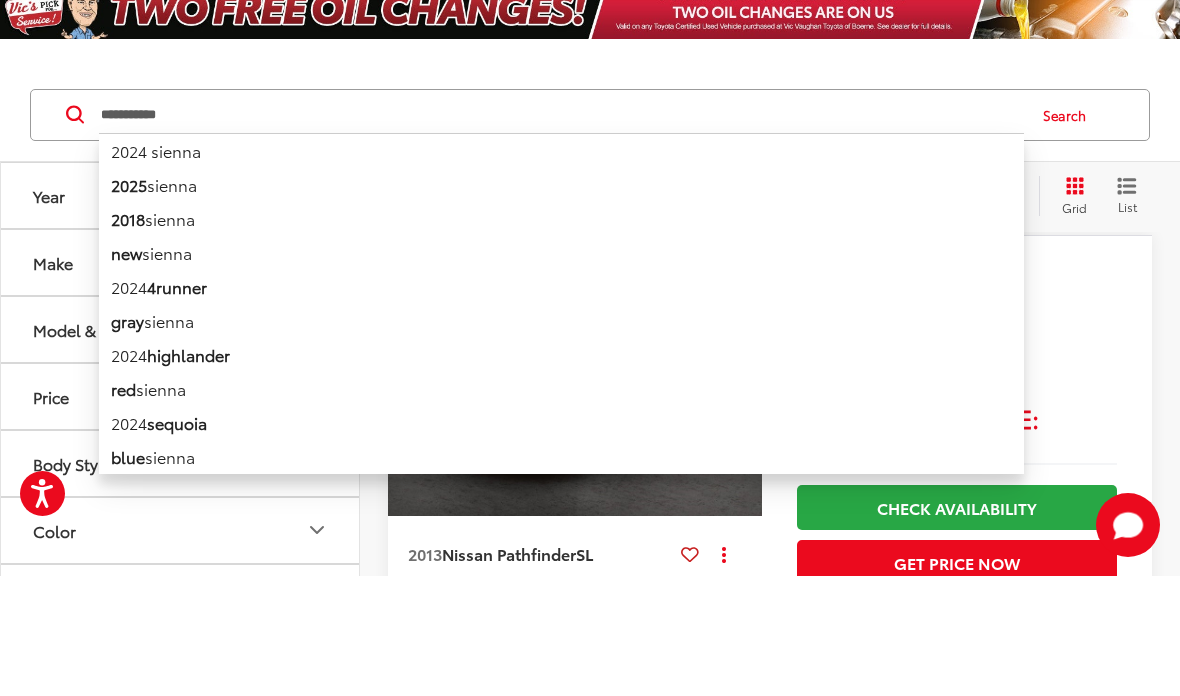 type on "**********" 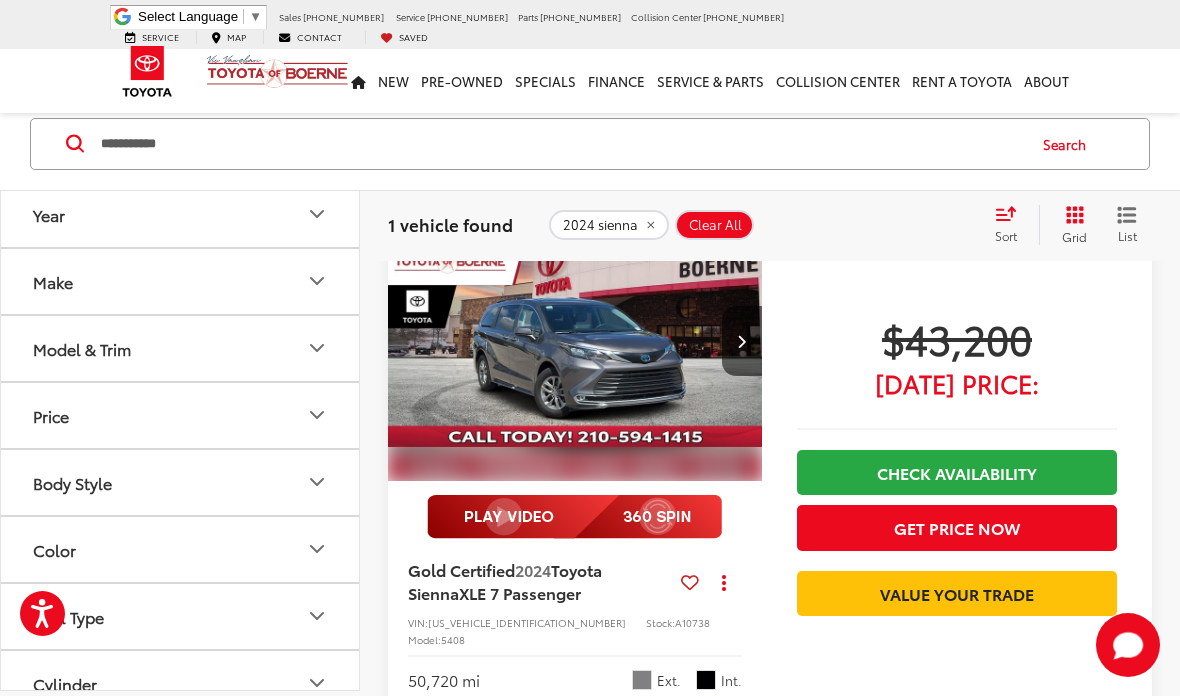 scroll, scrollTop: 165, scrollLeft: 0, axis: vertical 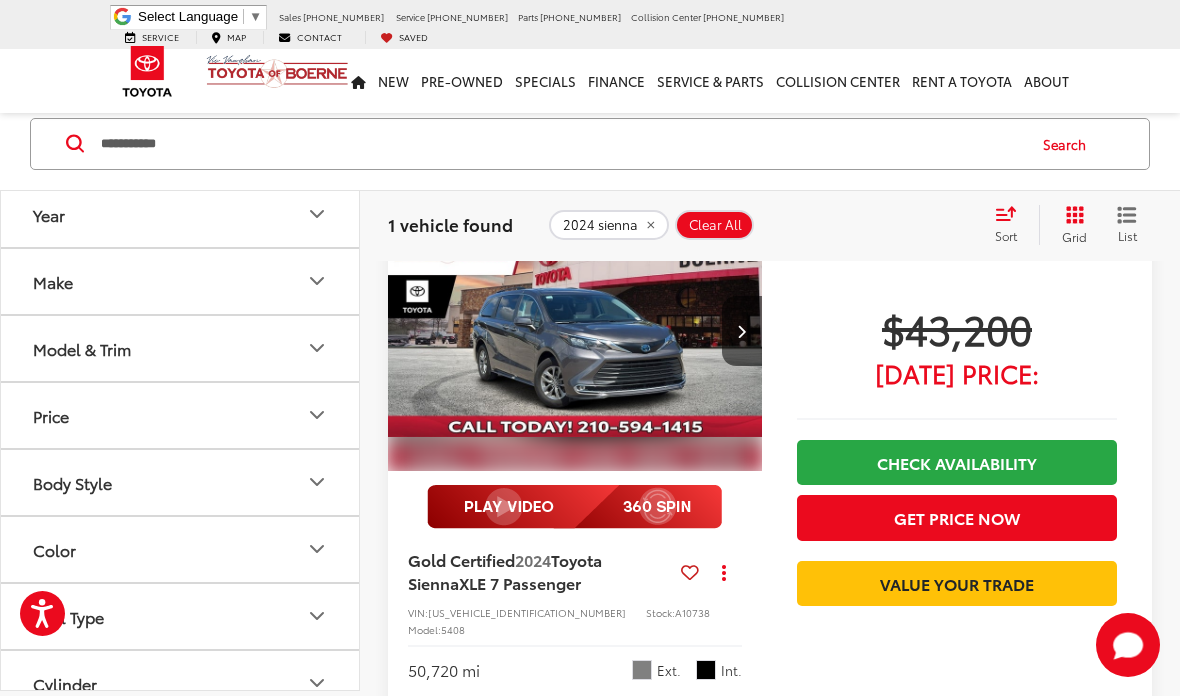 click at bounding box center [575, 331] 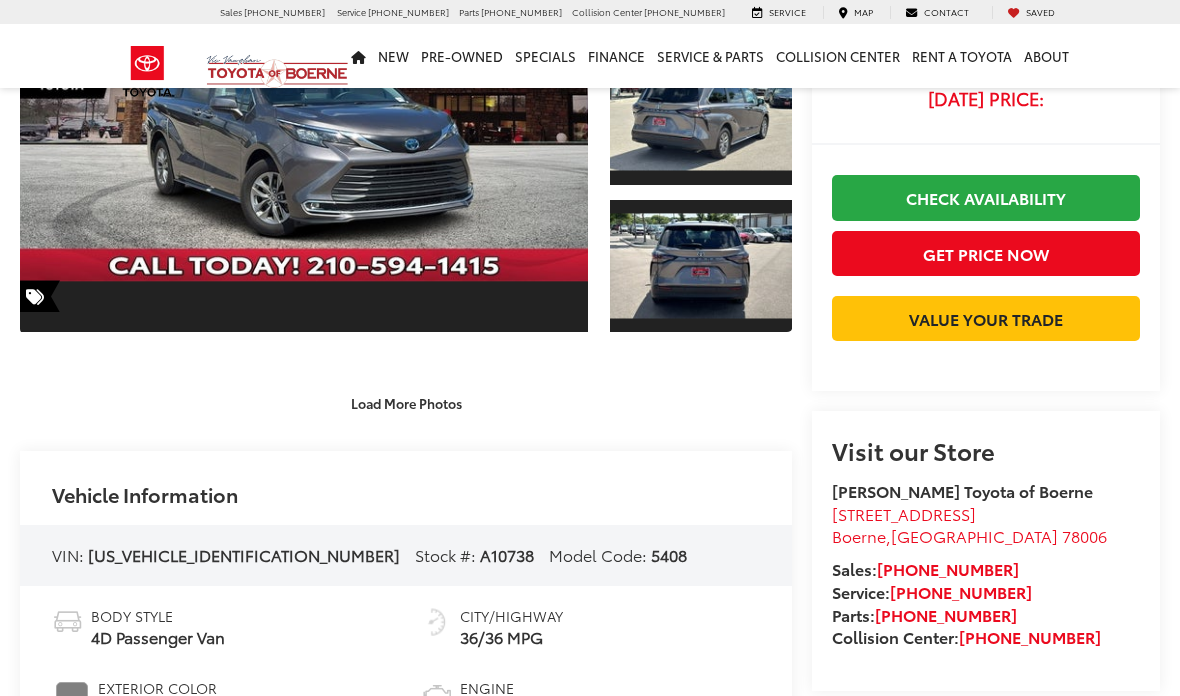 scroll, scrollTop: 722, scrollLeft: 0, axis: vertical 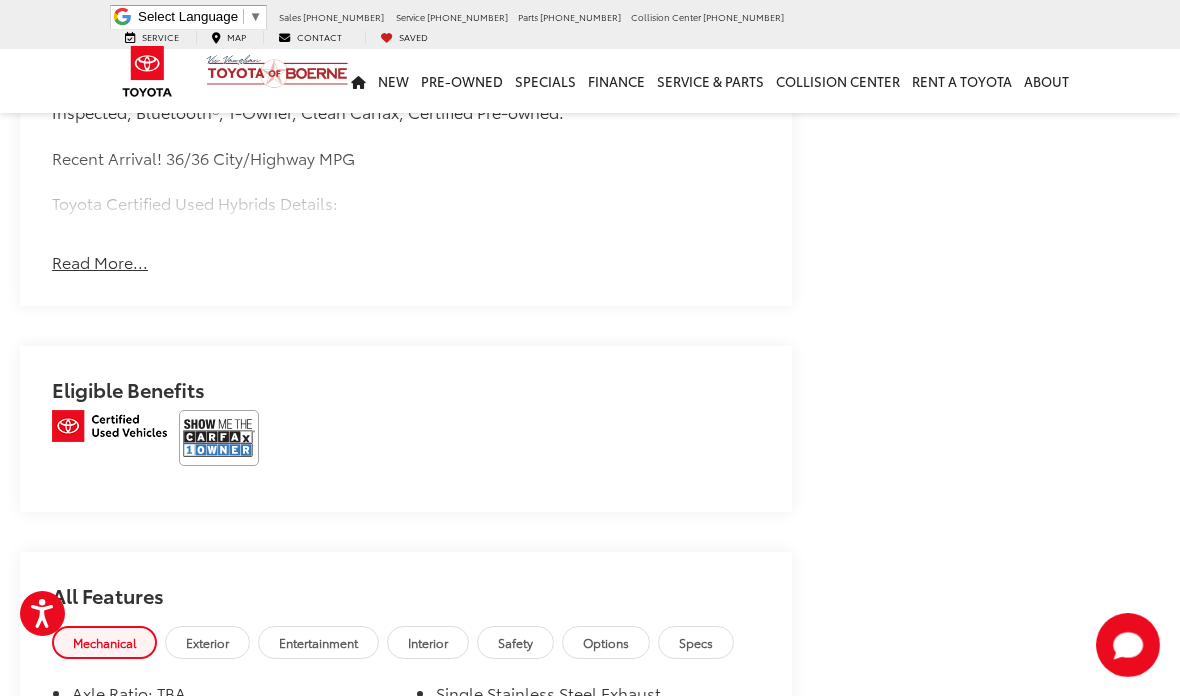 click at bounding box center (219, 438) 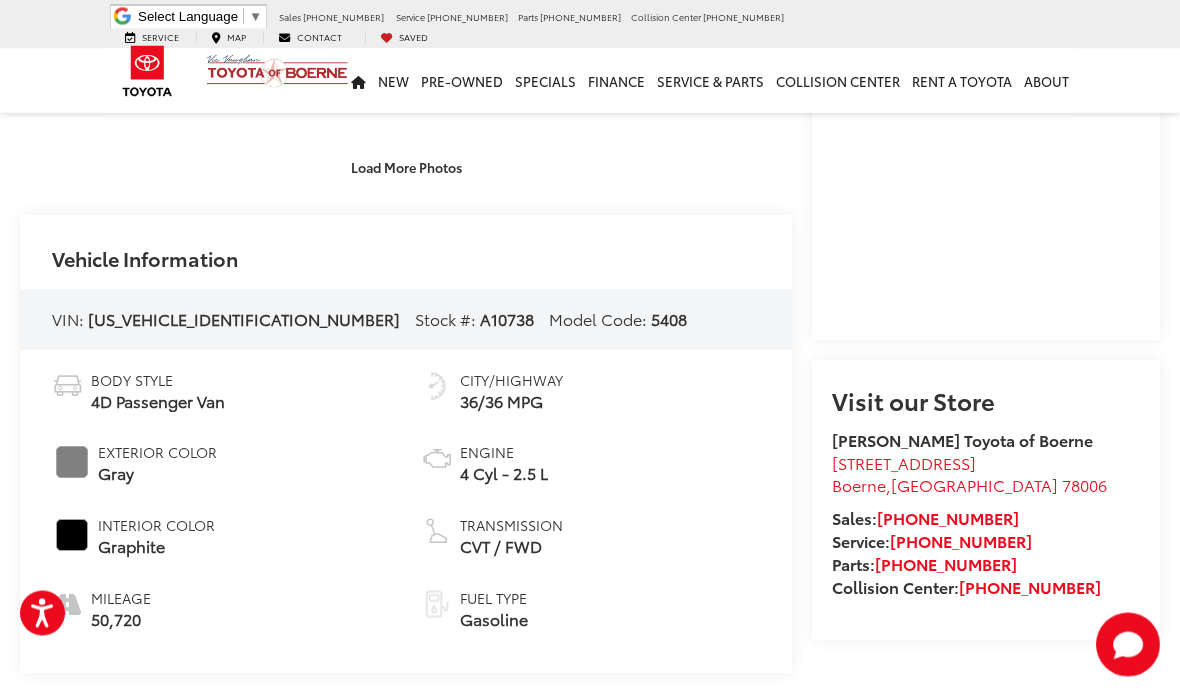 scroll, scrollTop: 483, scrollLeft: 0, axis: vertical 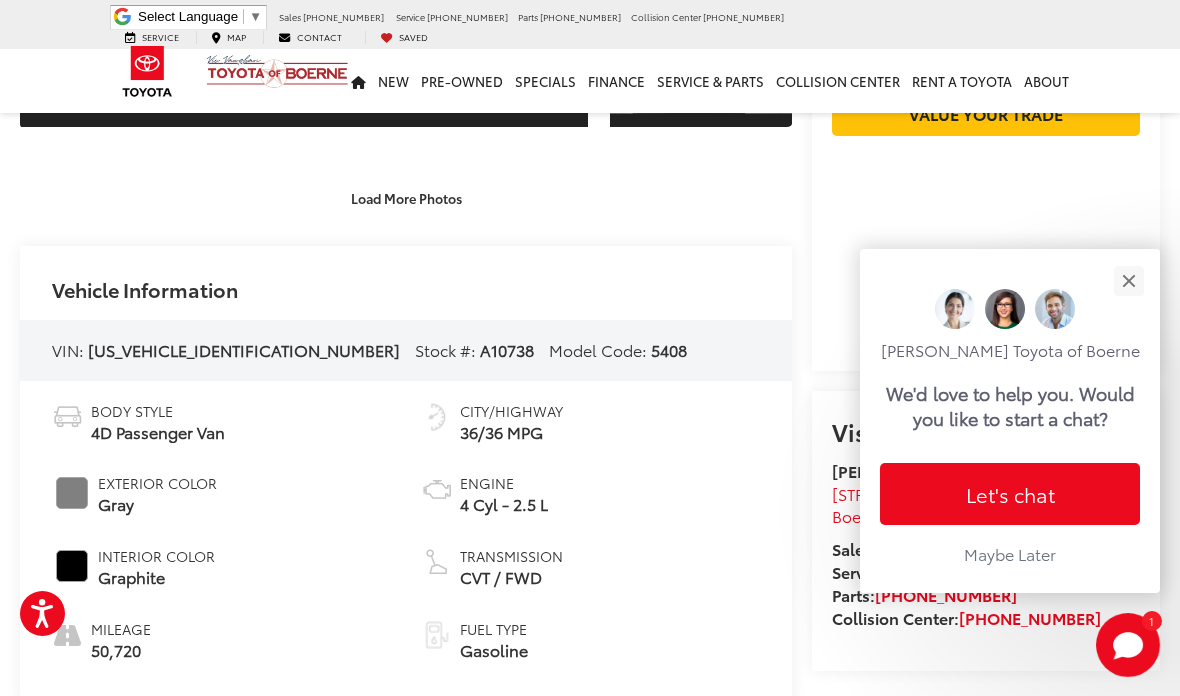 click at bounding box center (1128, 280) 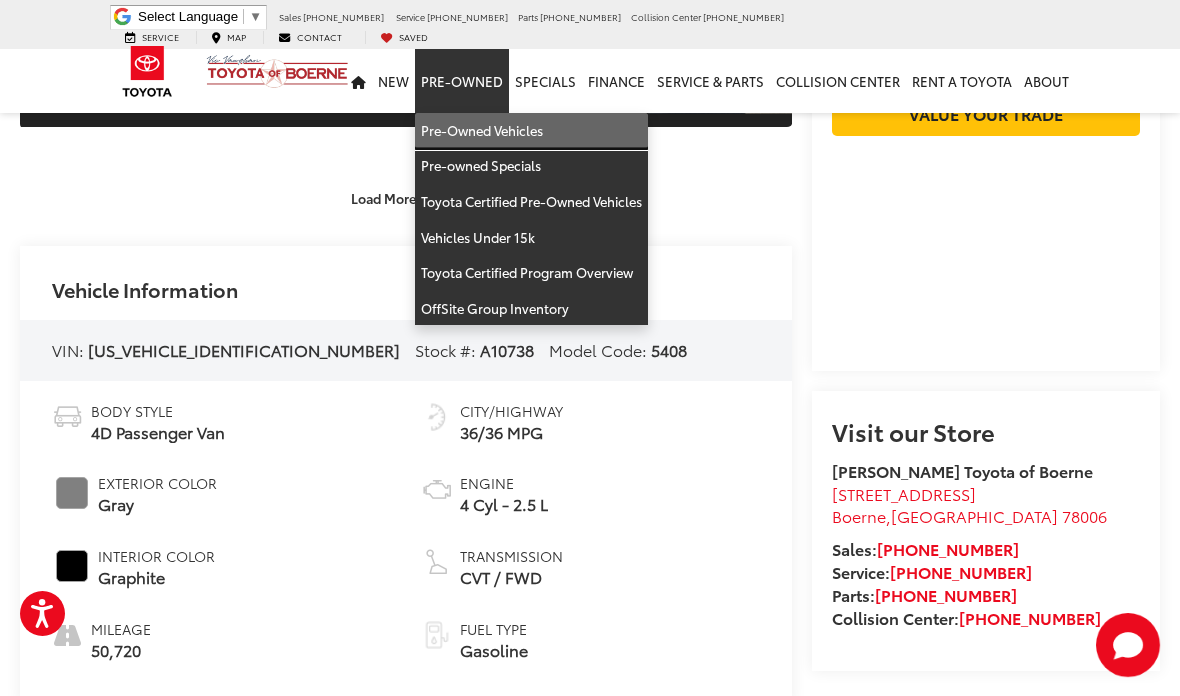 click on "Pre-Owned Vehicles" at bounding box center (531, 131) 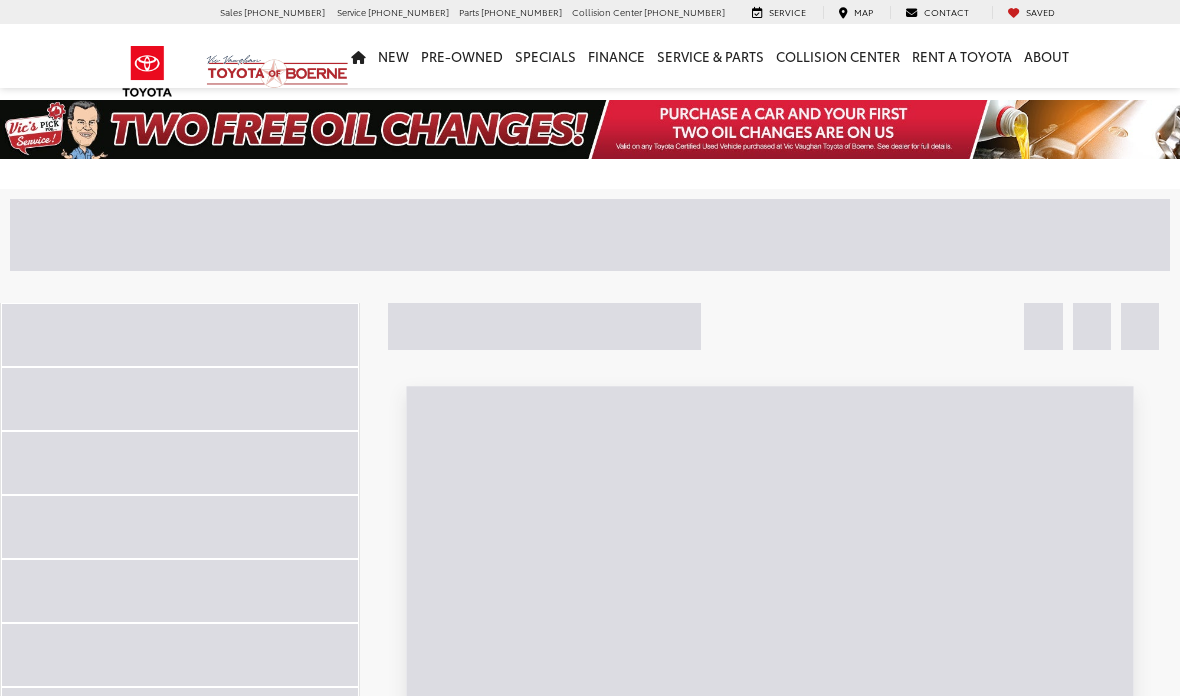 scroll, scrollTop: 0, scrollLeft: 0, axis: both 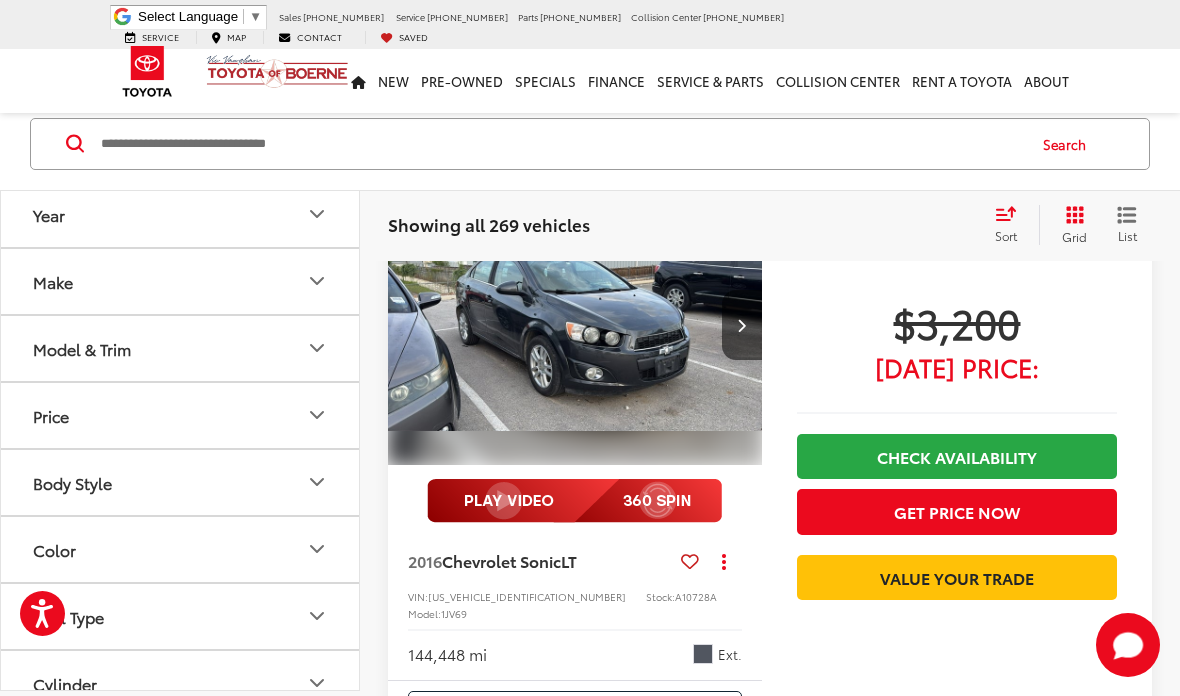 click at bounding box center [561, 144] 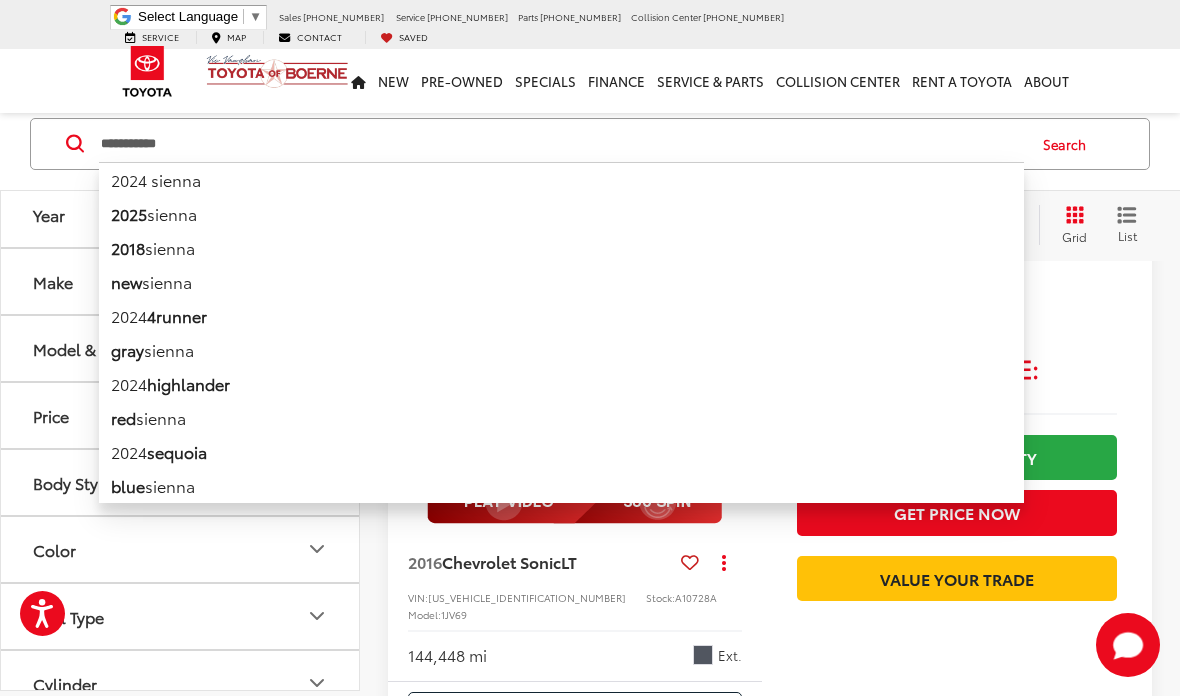 type on "**********" 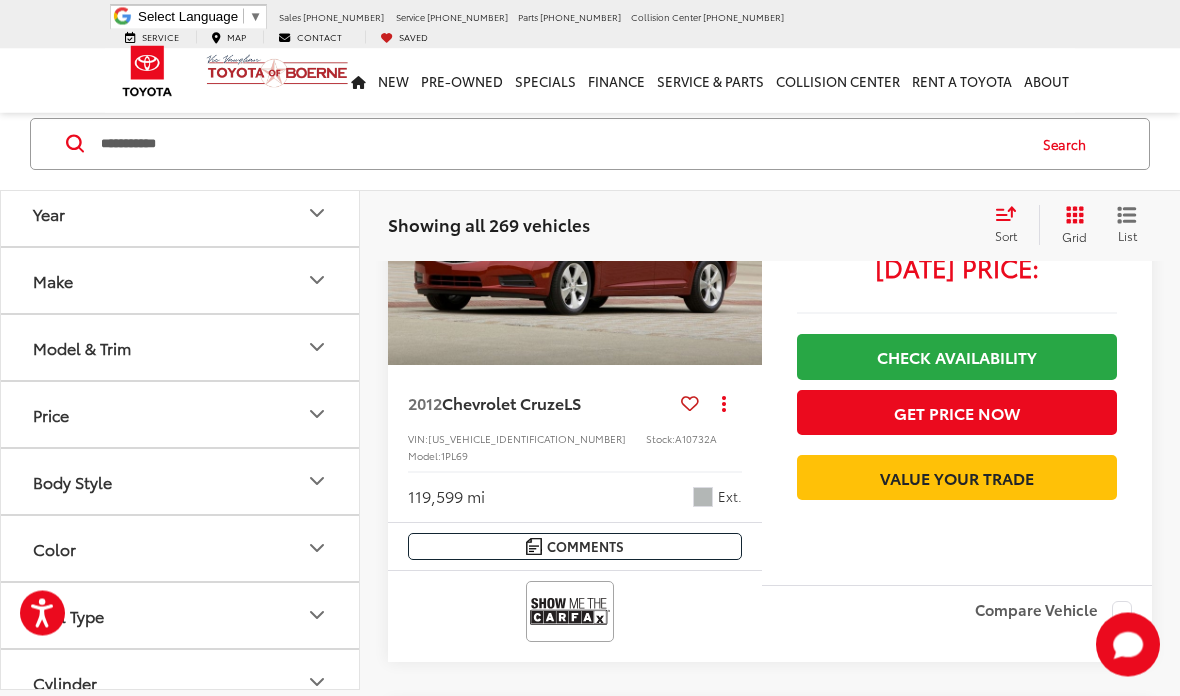 scroll, scrollTop: 91, scrollLeft: 0, axis: vertical 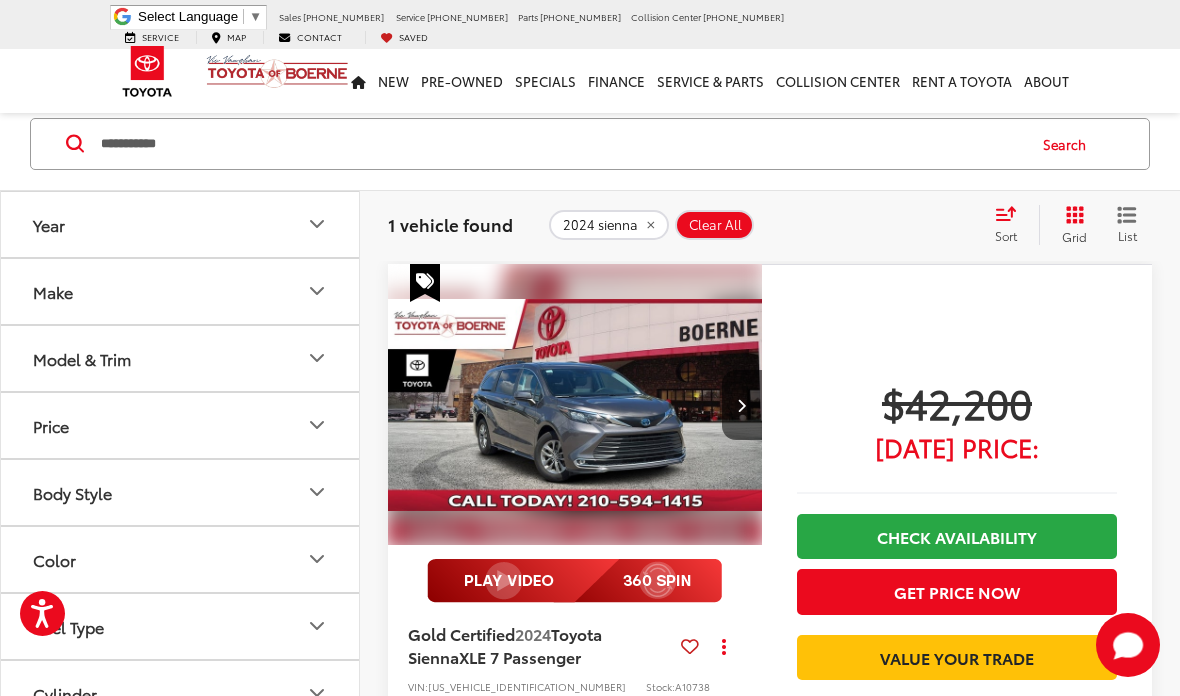click at bounding box center (575, 405) 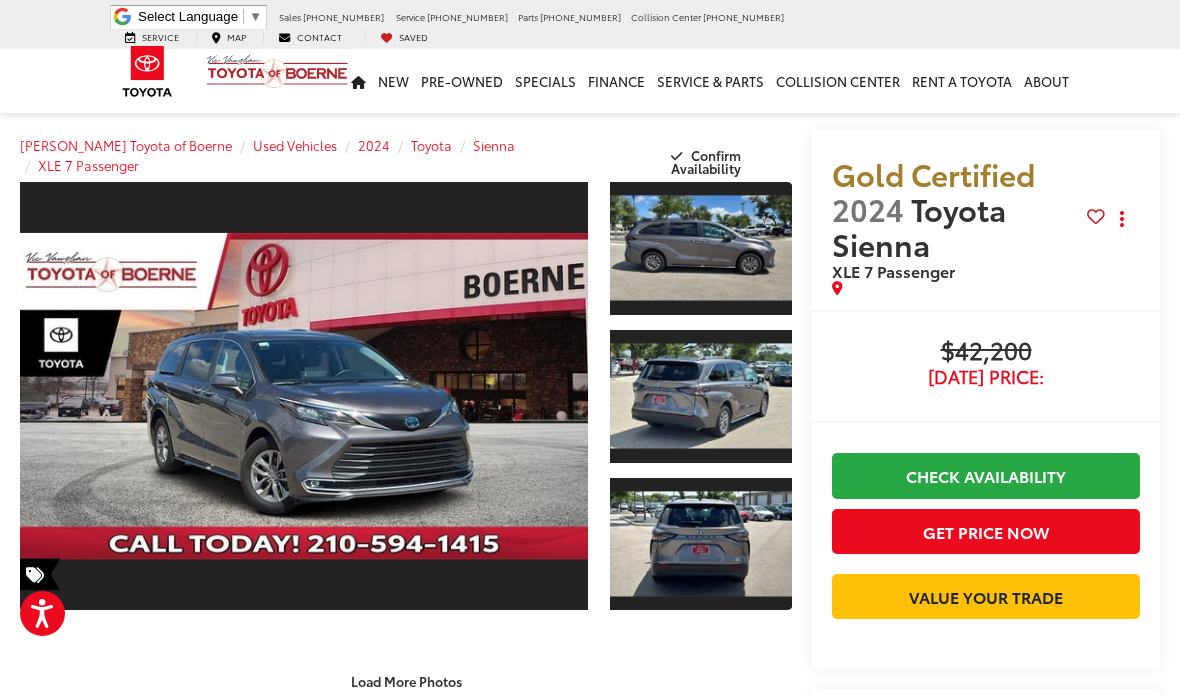 scroll, scrollTop: 703, scrollLeft: 0, axis: vertical 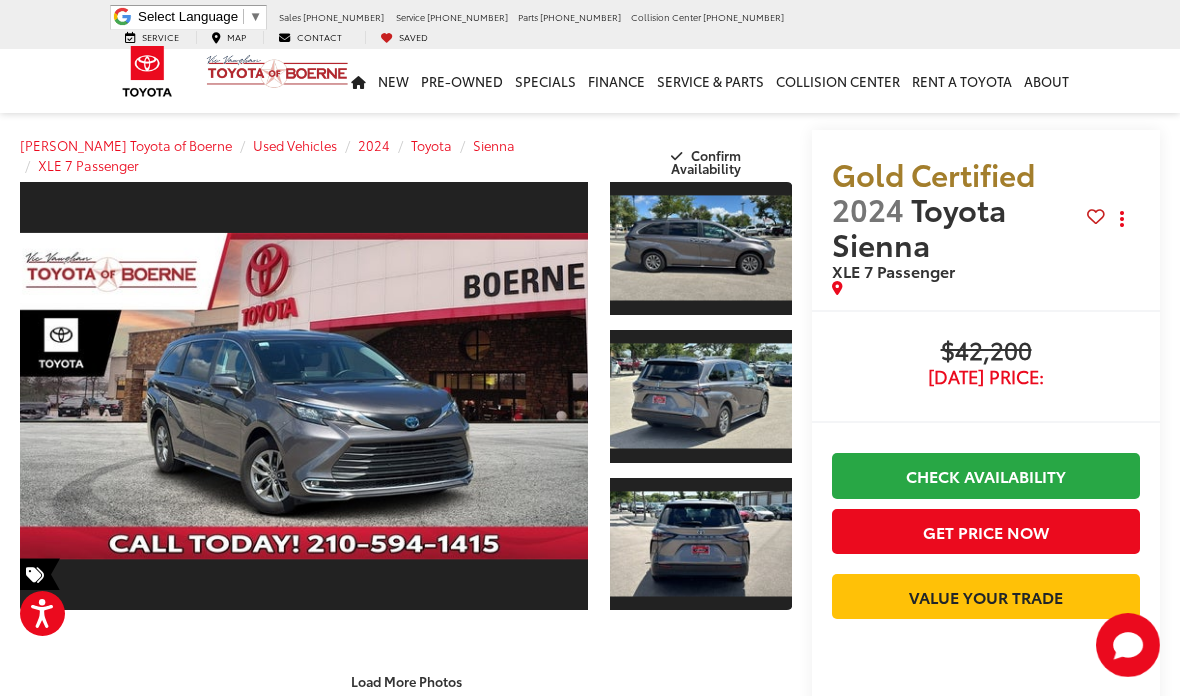 click at bounding box center (701, 544) 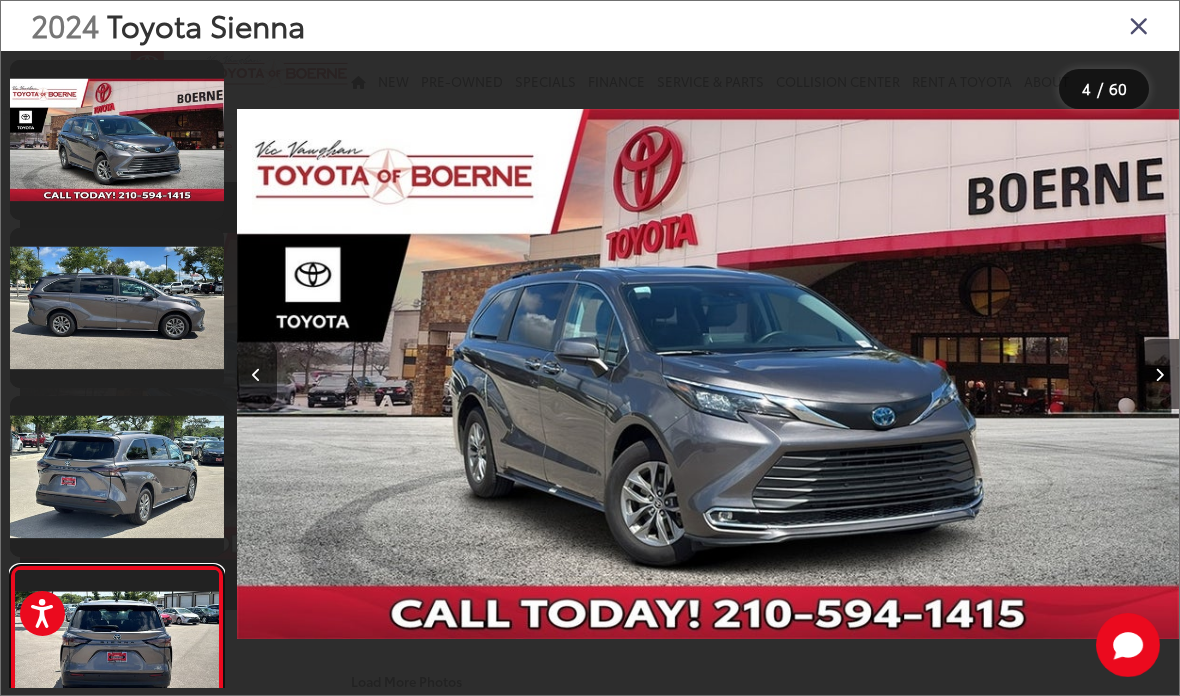scroll, scrollTop: 239, scrollLeft: 0, axis: vertical 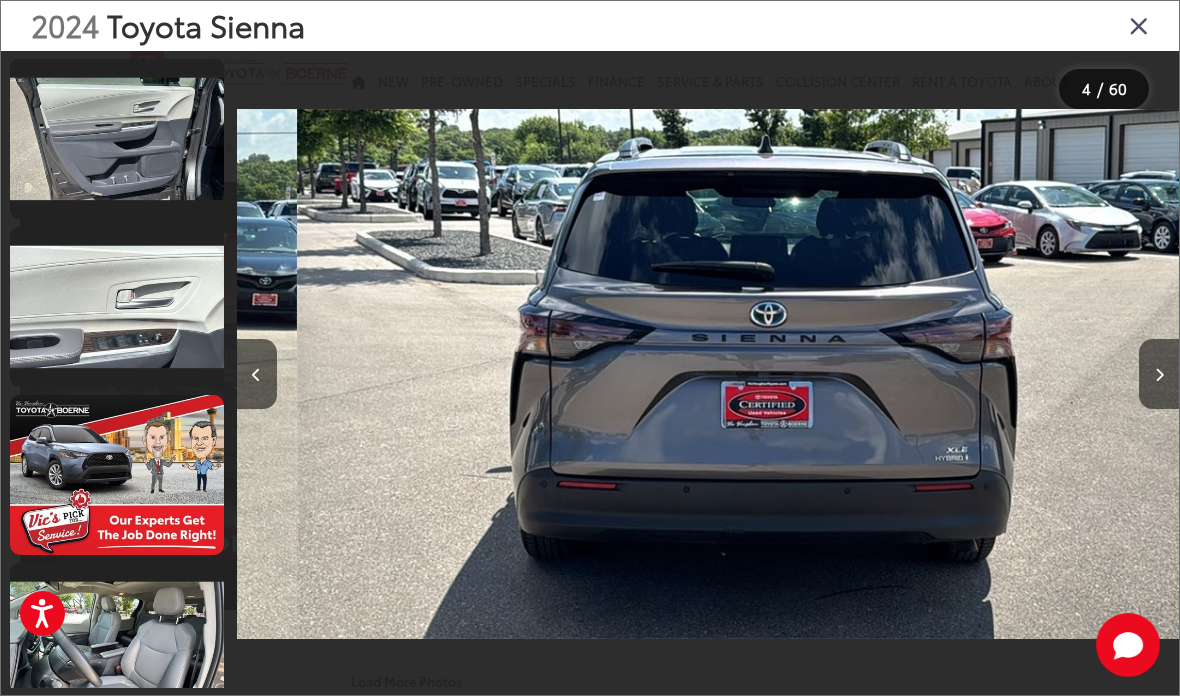 click at bounding box center (355, 374) 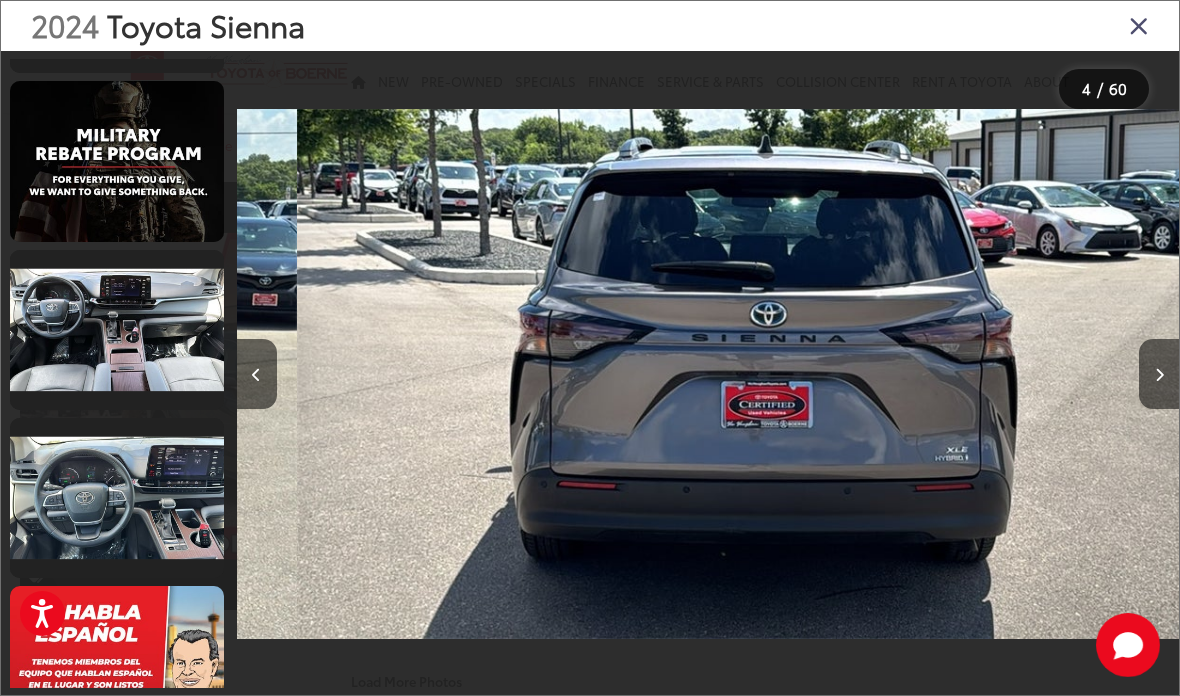 scroll, scrollTop: 3689, scrollLeft: 0, axis: vertical 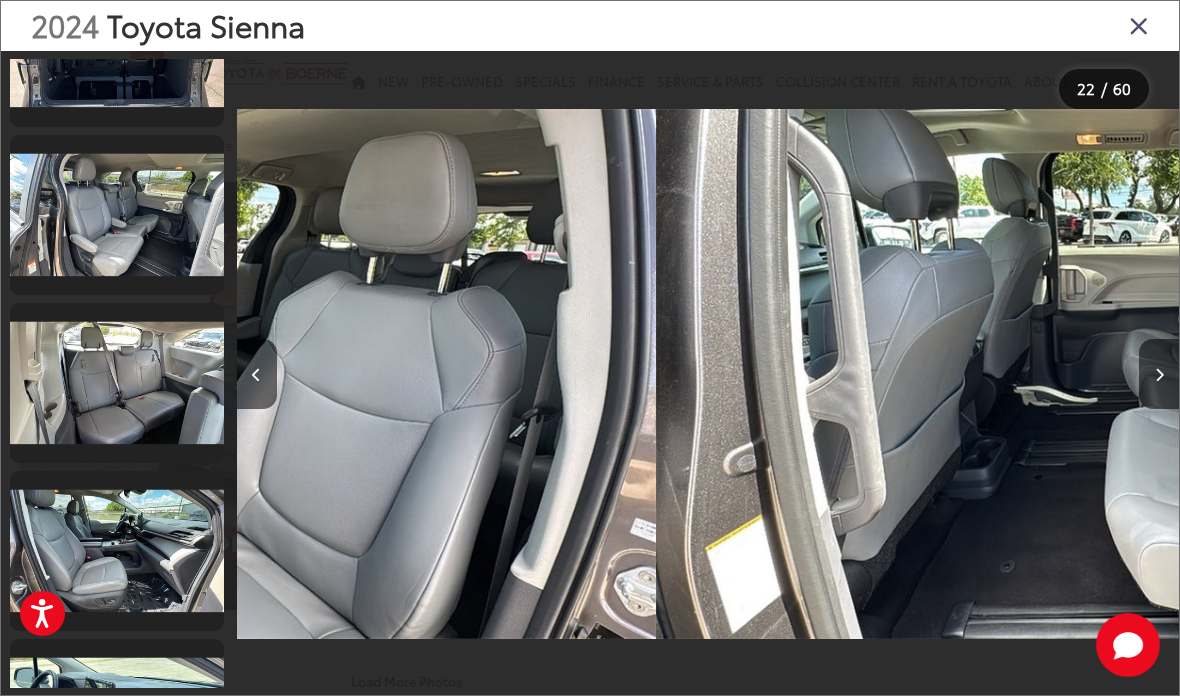 click at bounding box center [1139, 25] 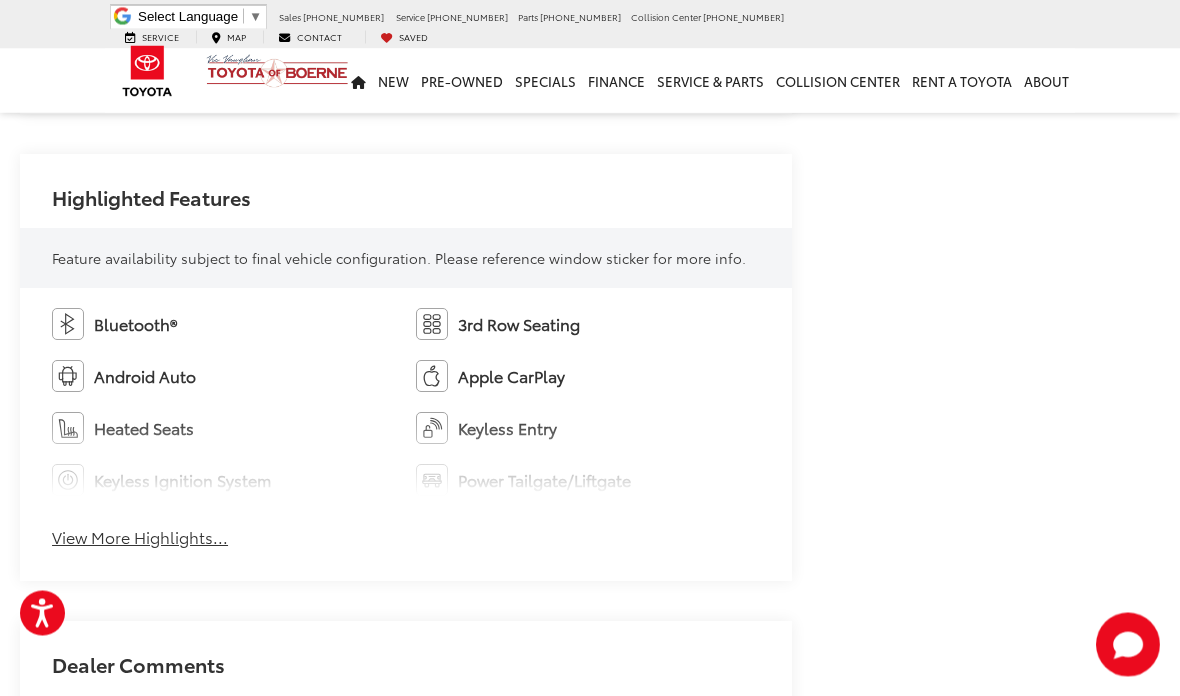 scroll, scrollTop: 1197, scrollLeft: 0, axis: vertical 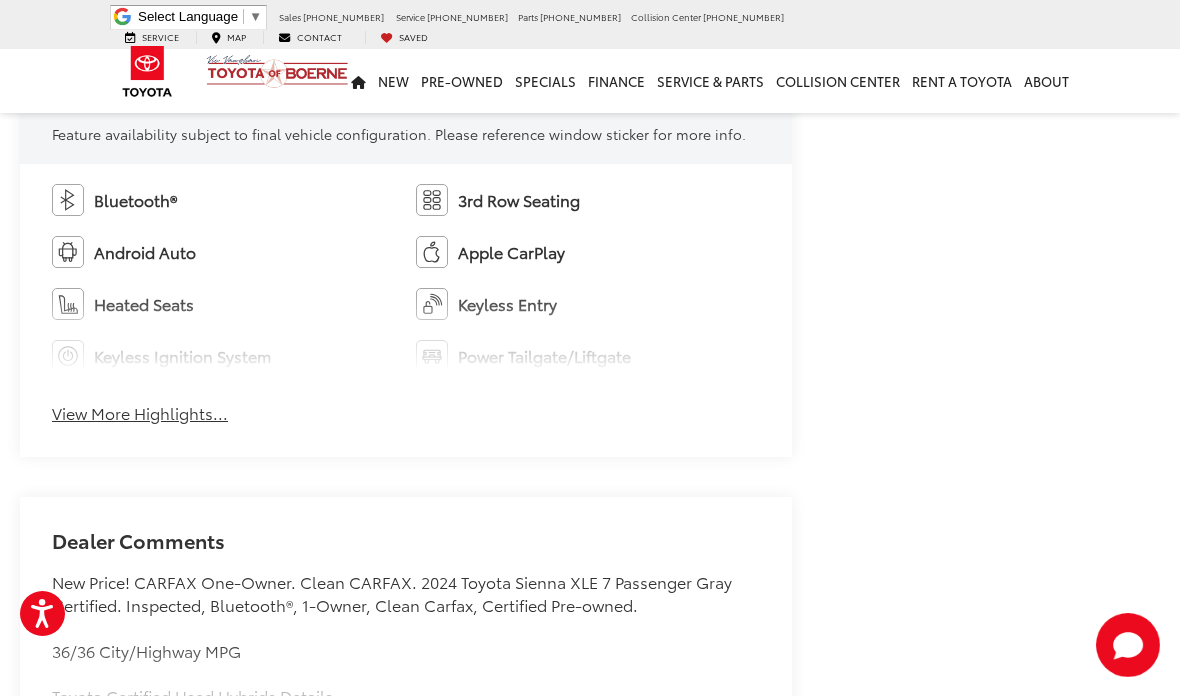 click on "View More Highlights..." at bounding box center (140, 413) 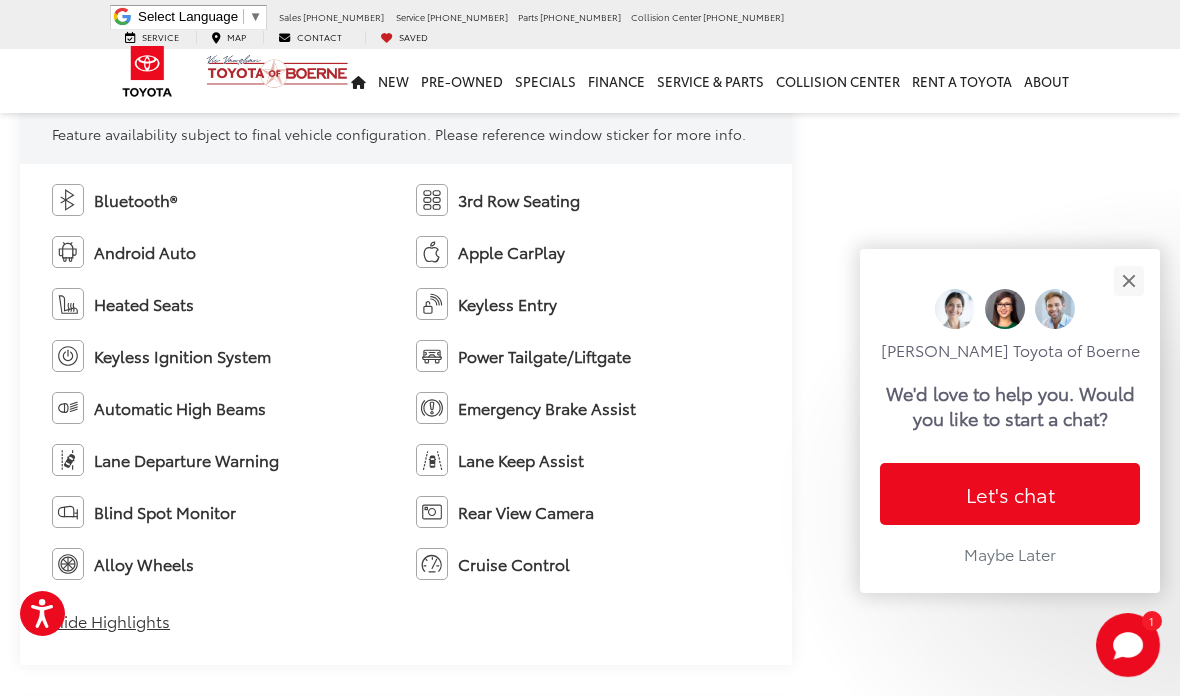 click at bounding box center [1128, 280] 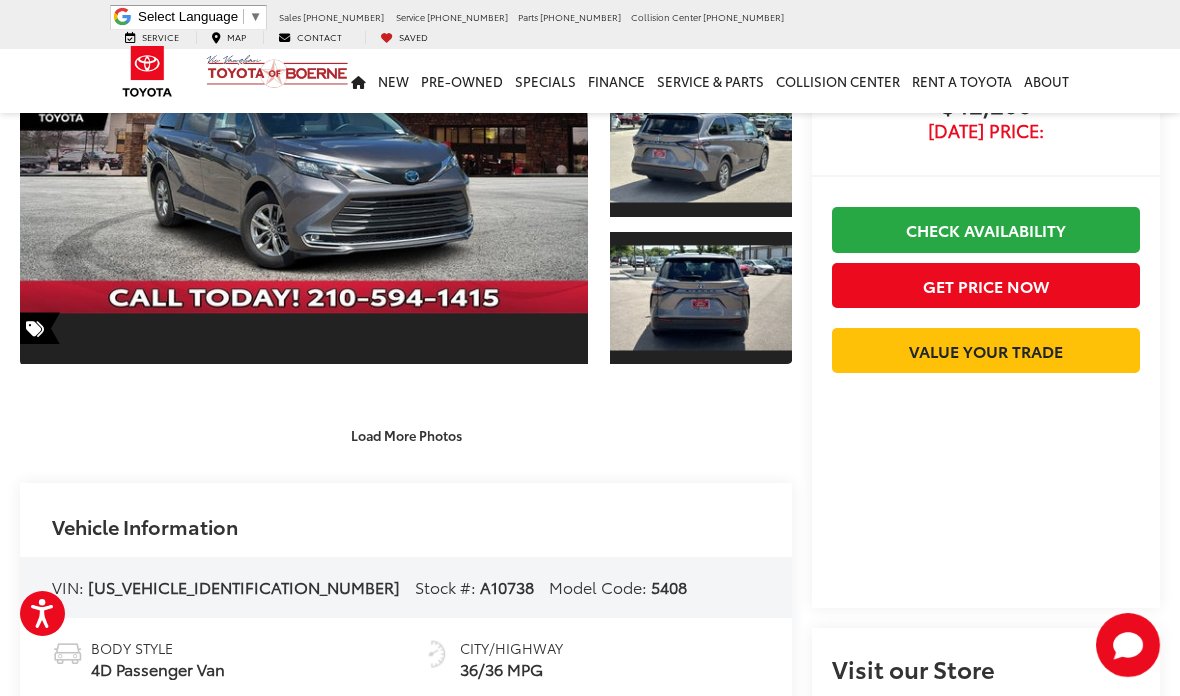 scroll, scrollTop: 244, scrollLeft: 0, axis: vertical 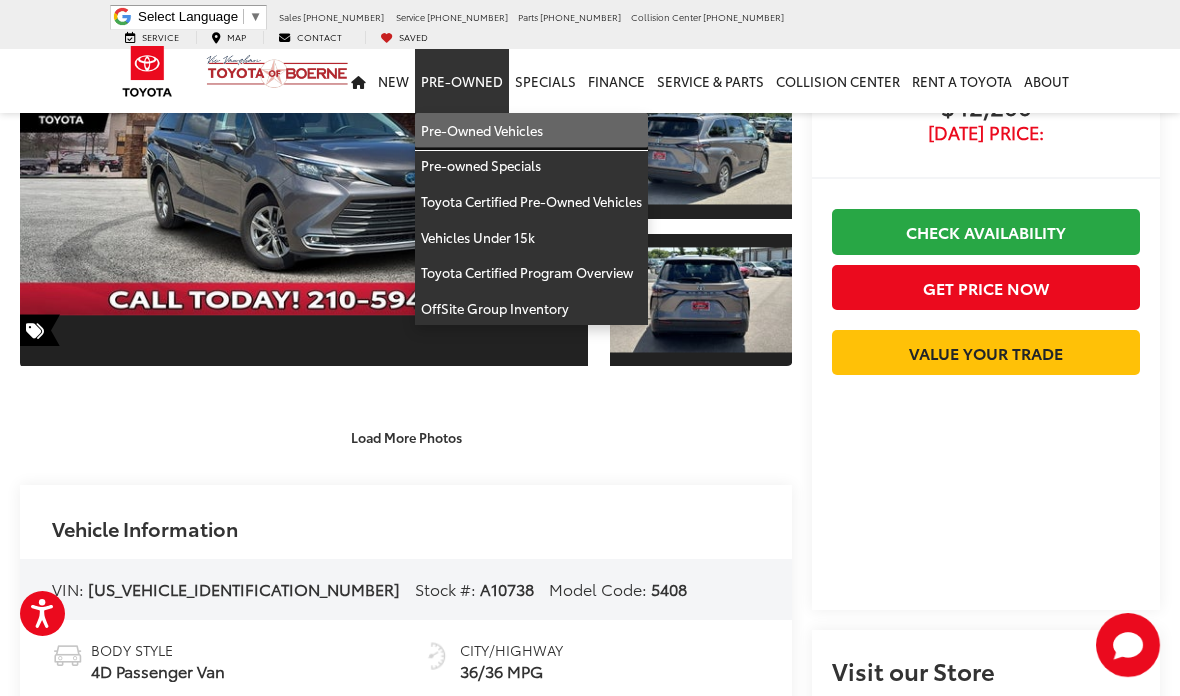 click on "Pre-Owned Vehicles" at bounding box center [531, 131] 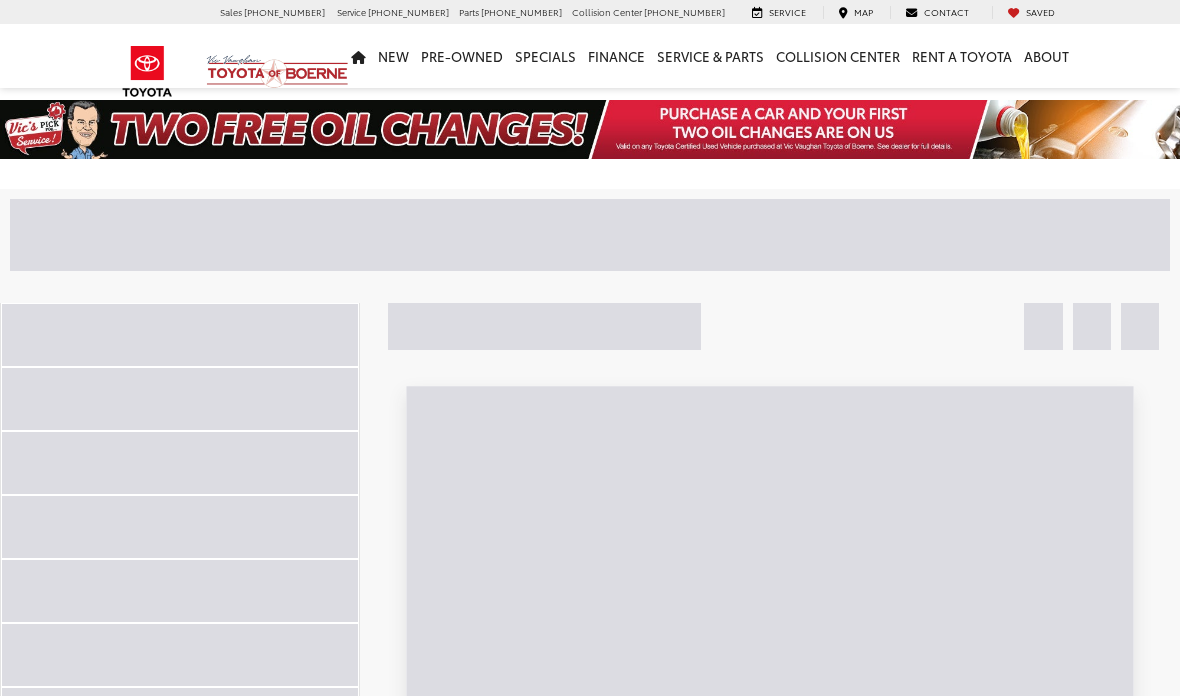 scroll, scrollTop: 0, scrollLeft: 0, axis: both 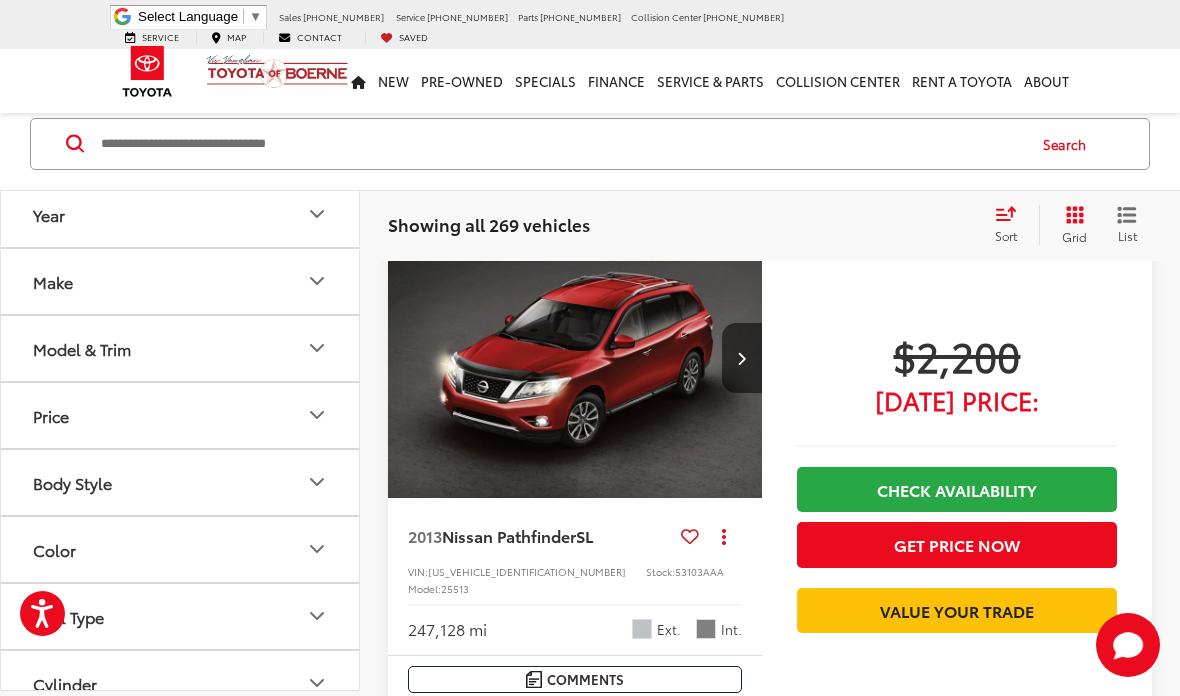 click at bounding box center (561, 144) 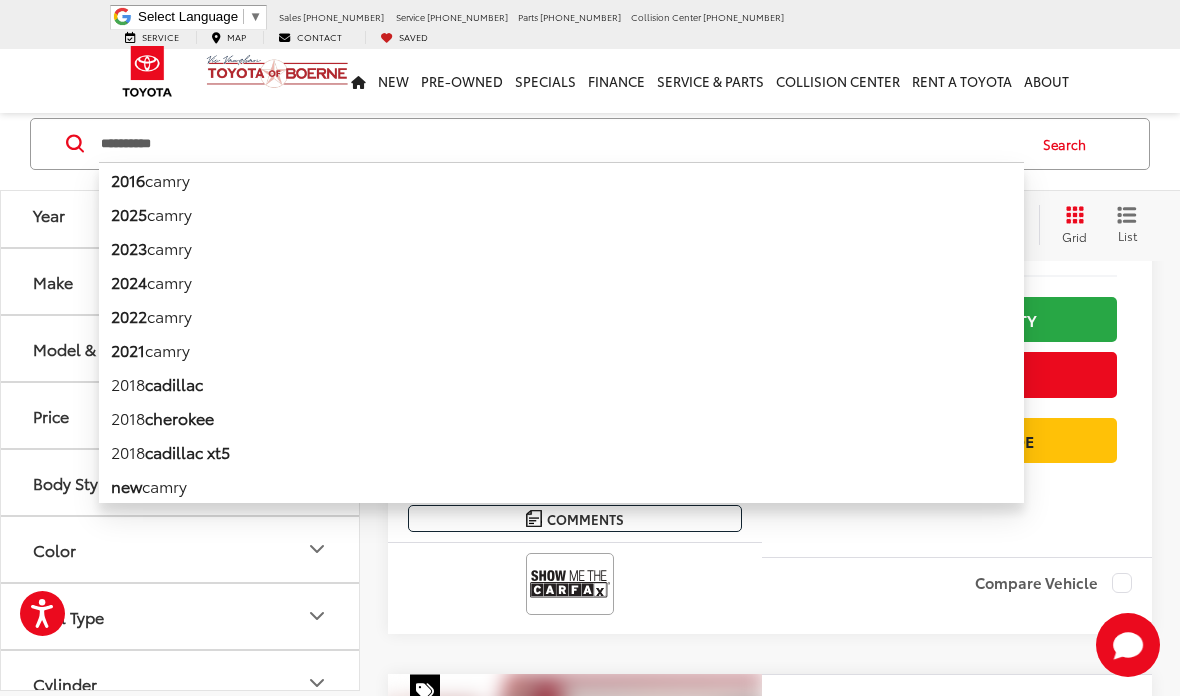 type on "**********" 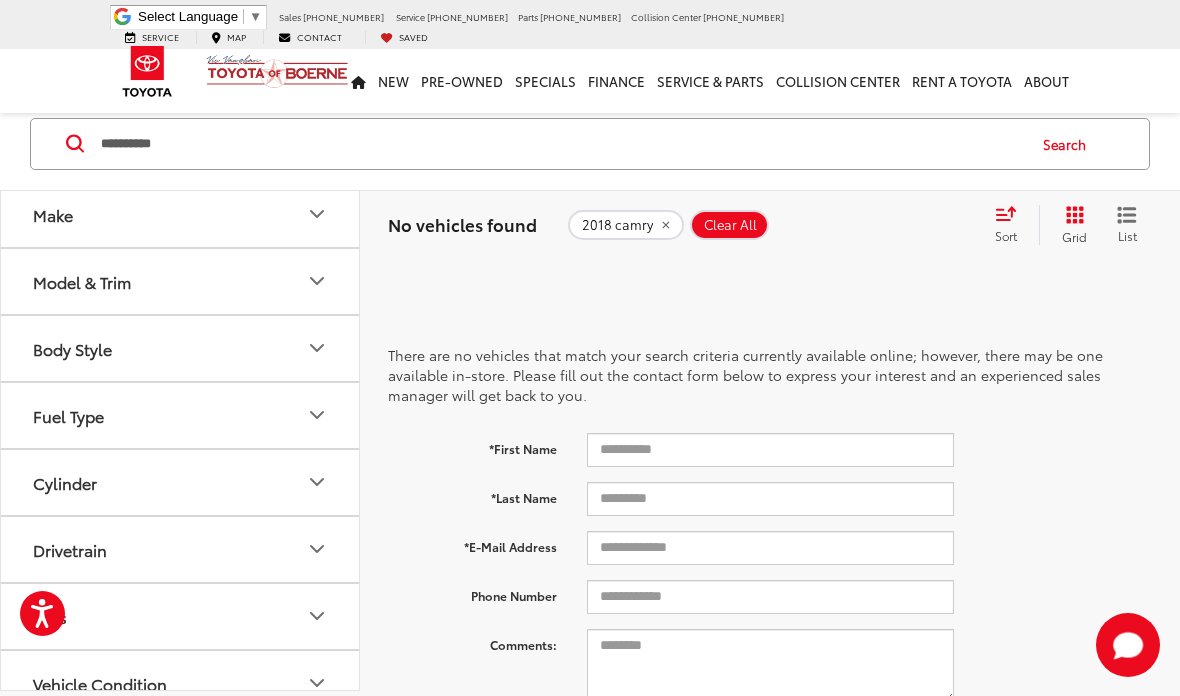 scroll, scrollTop: 112, scrollLeft: 0, axis: vertical 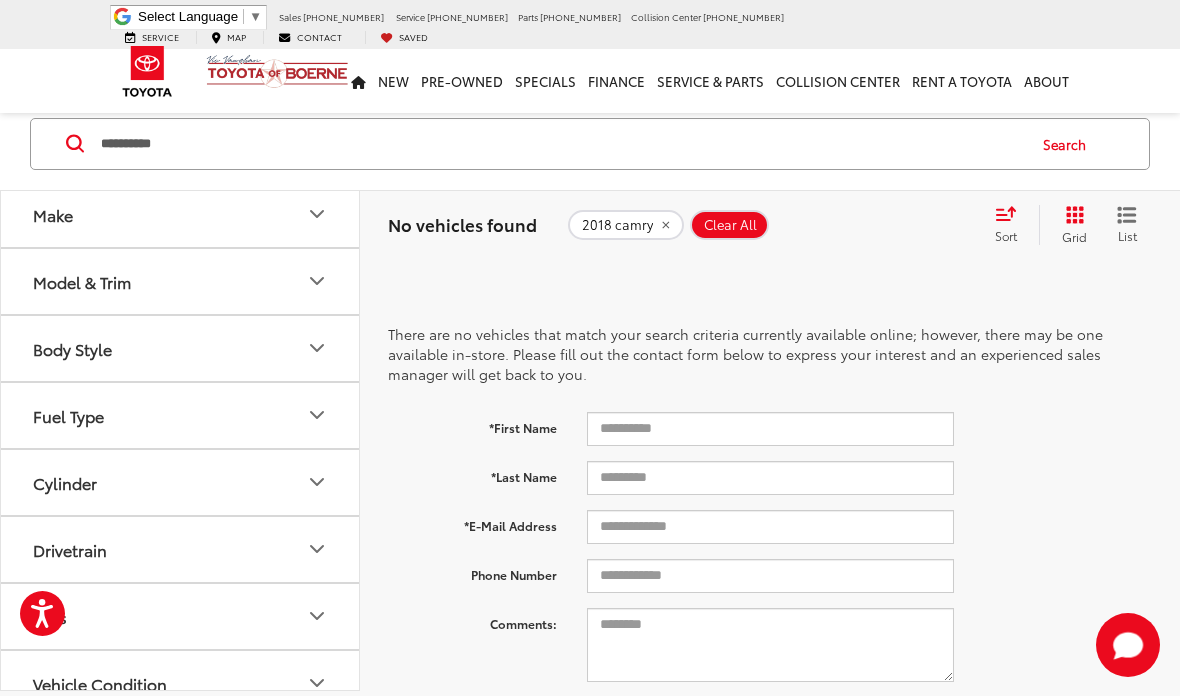 click on "2018 camry" 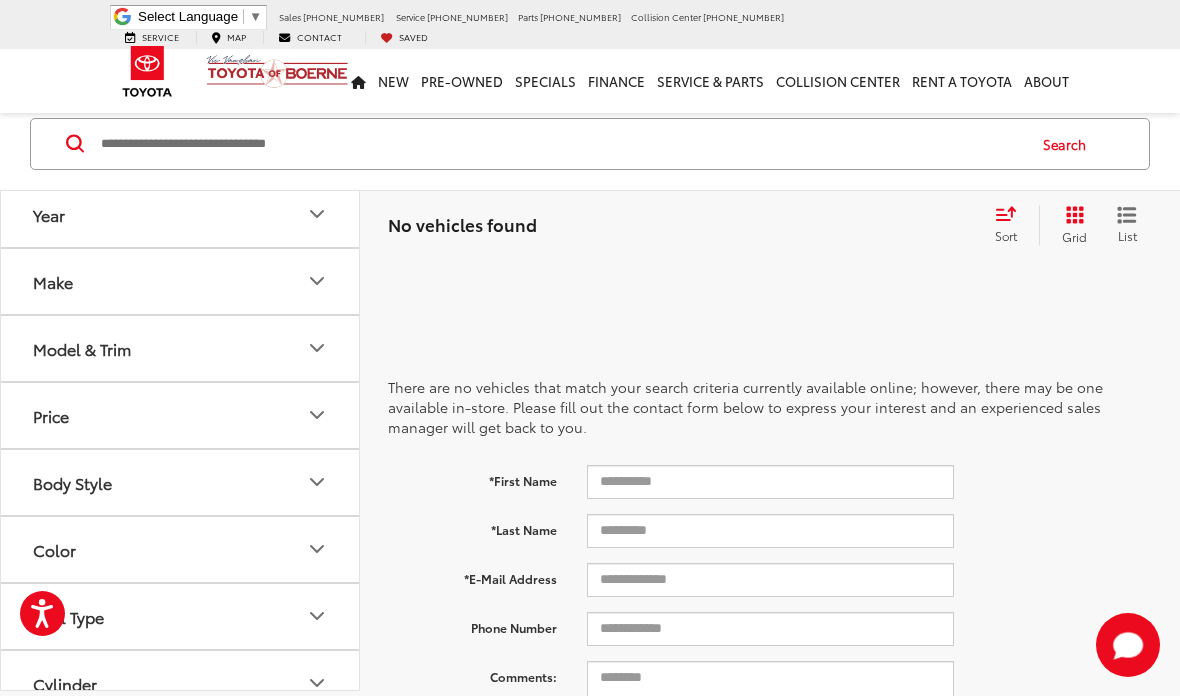 click at bounding box center [561, 144] 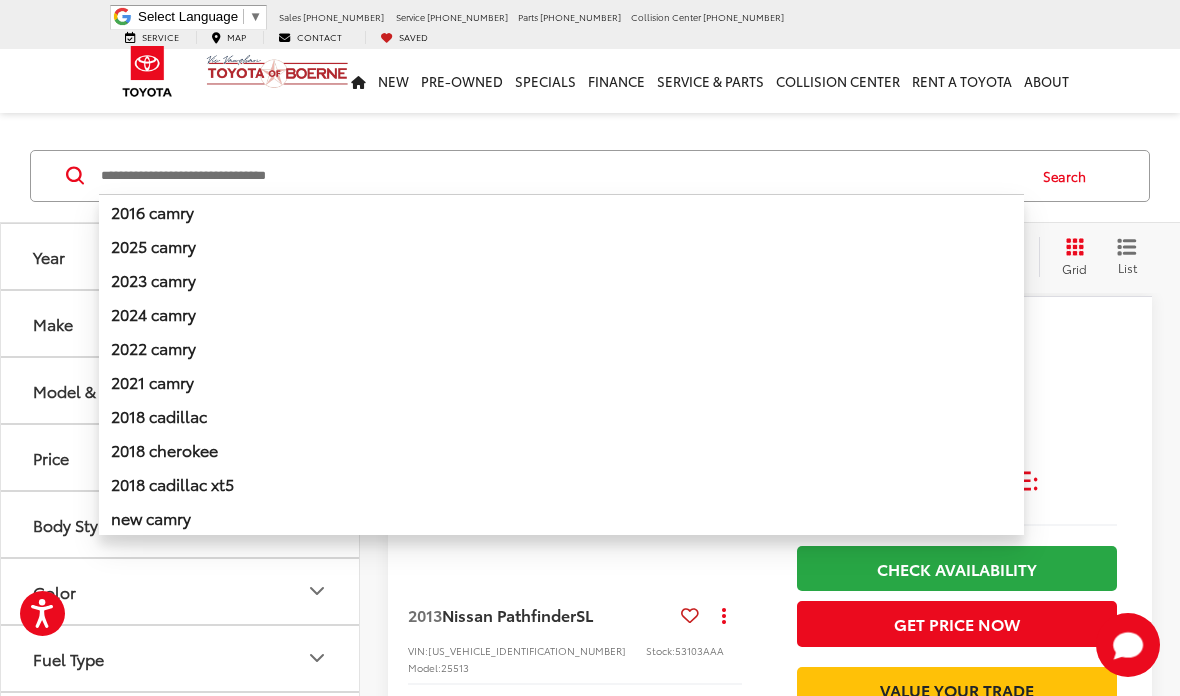 scroll, scrollTop: 58, scrollLeft: 0, axis: vertical 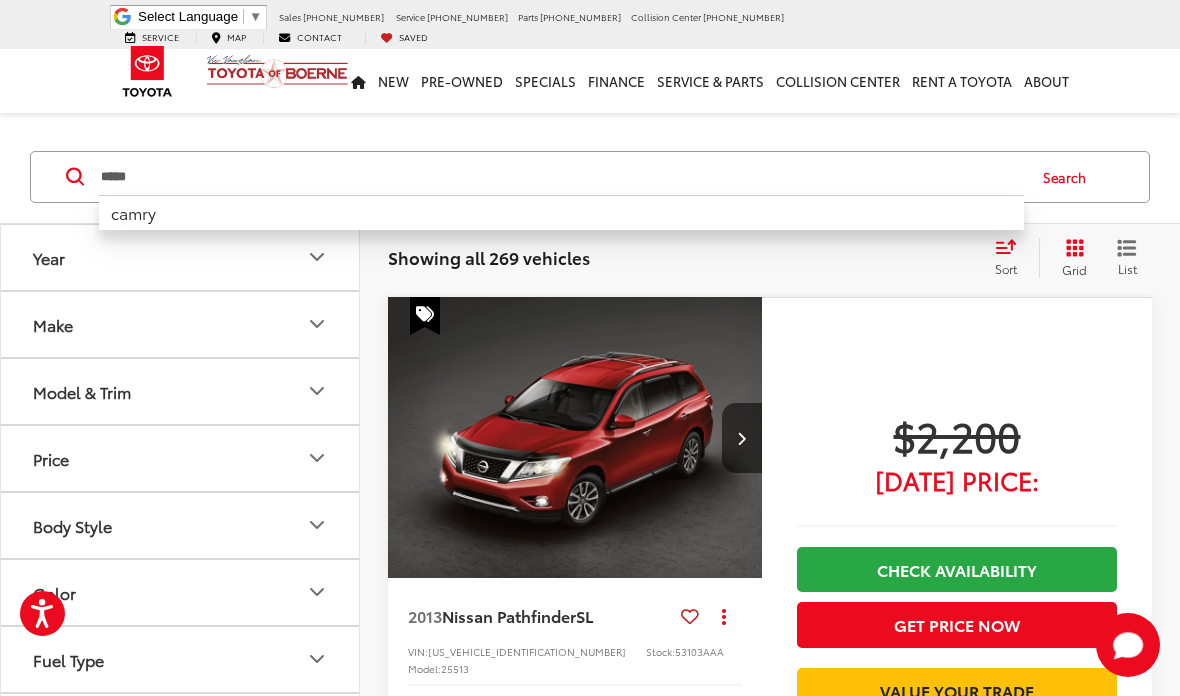 type on "*****" 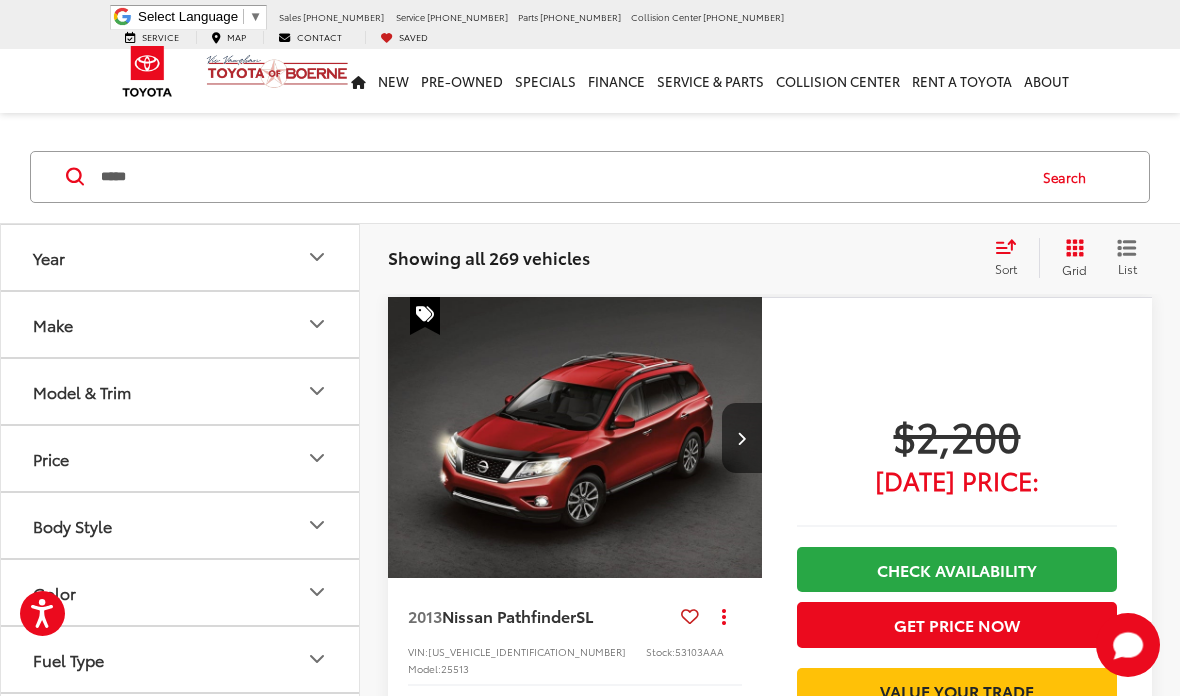 scroll, scrollTop: 59, scrollLeft: 0, axis: vertical 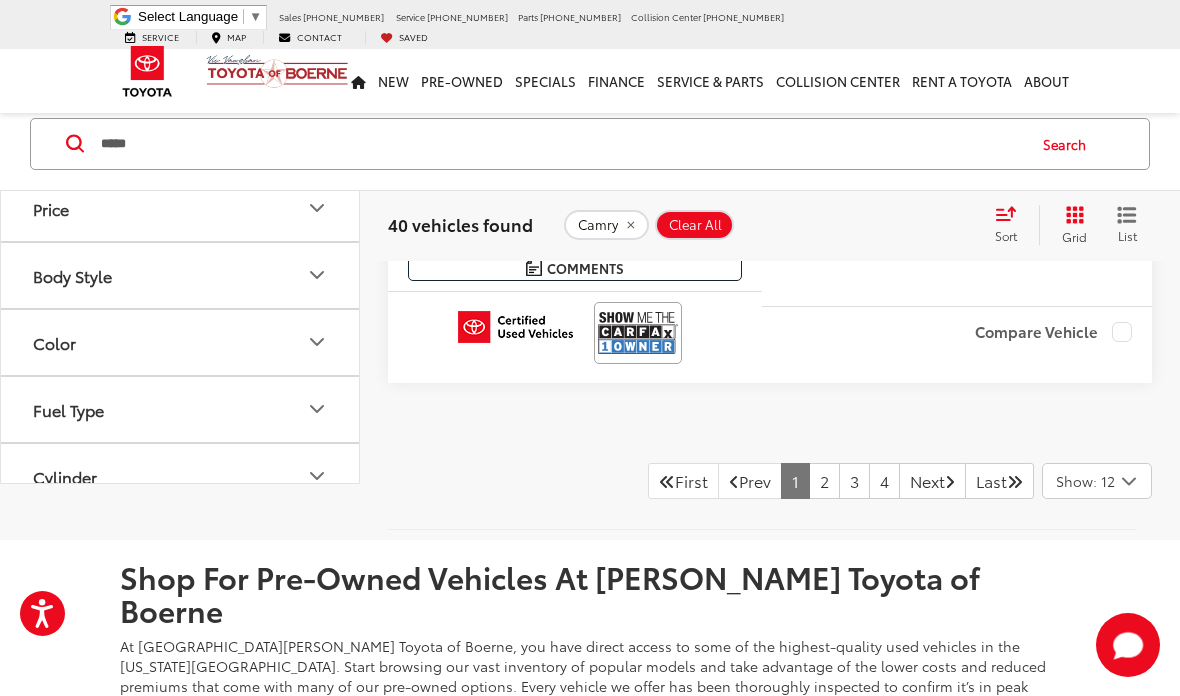click on "Sort" at bounding box center (1012, 225) 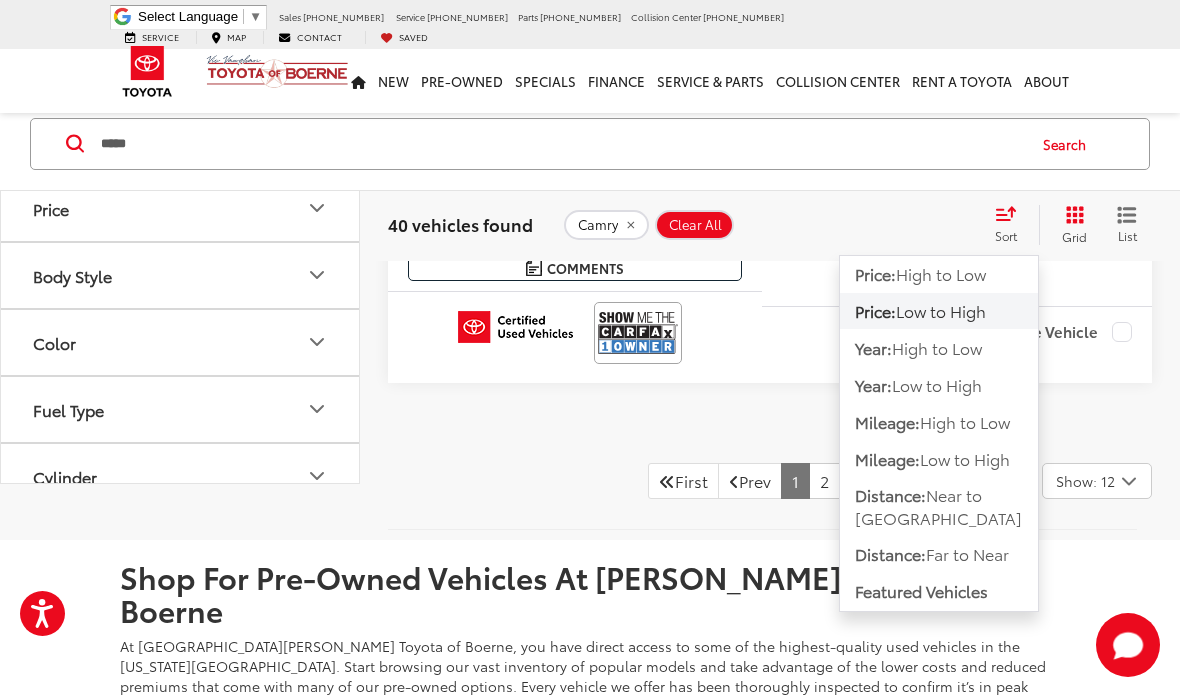 click on "Low to High" at bounding box center [937, 384] 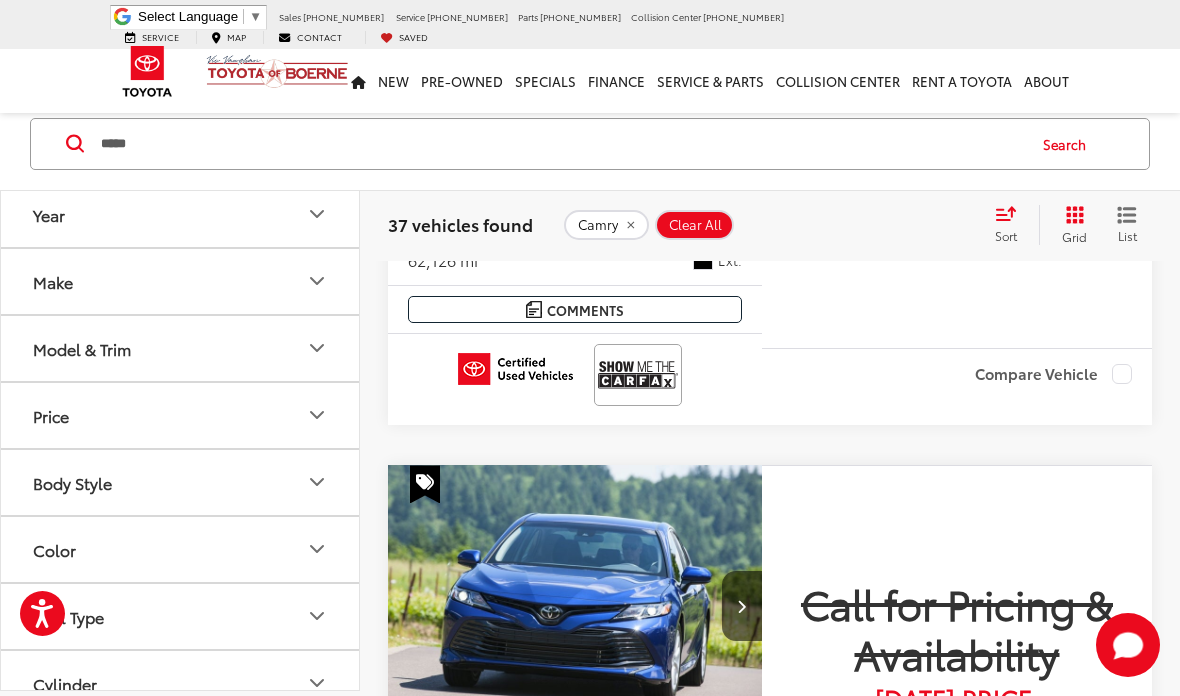 scroll, scrollTop: 1156, scrollLeft: 0, axis: vertical 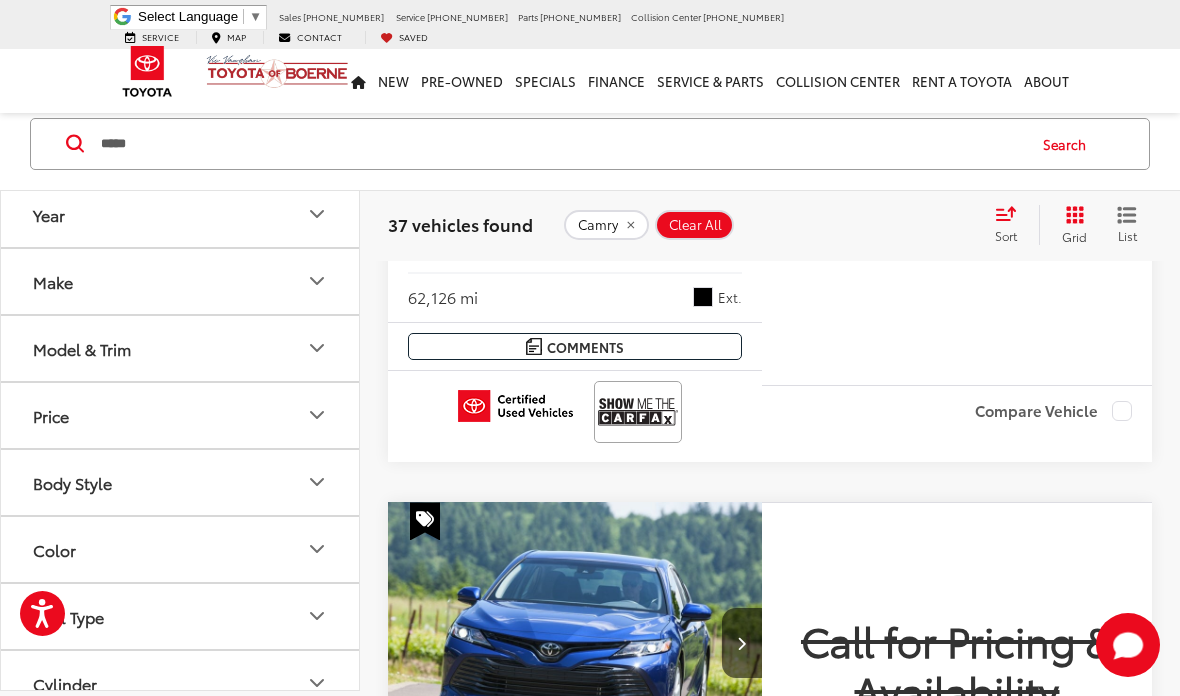 click on "$23,200
Today's Price:
Check Availability
Get Price Now
Value Your Trade" at bounding box center (957, 101) 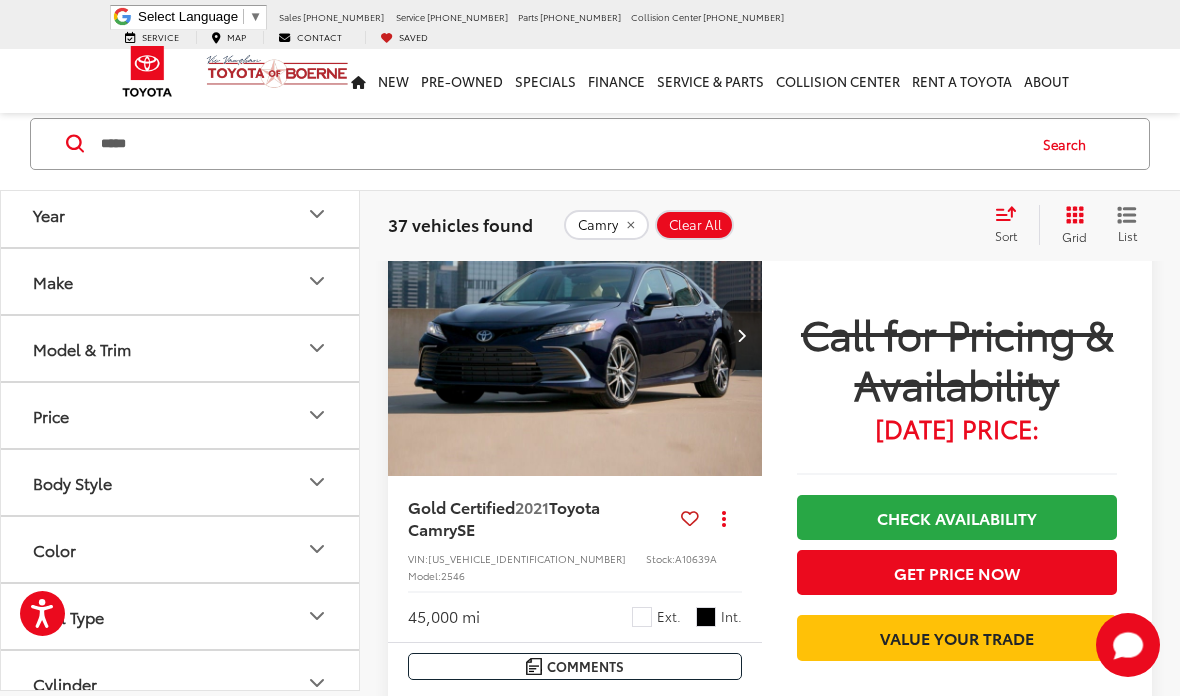 scroll, scrollTop: 2153, scrollLeft: 0, axis: vertical 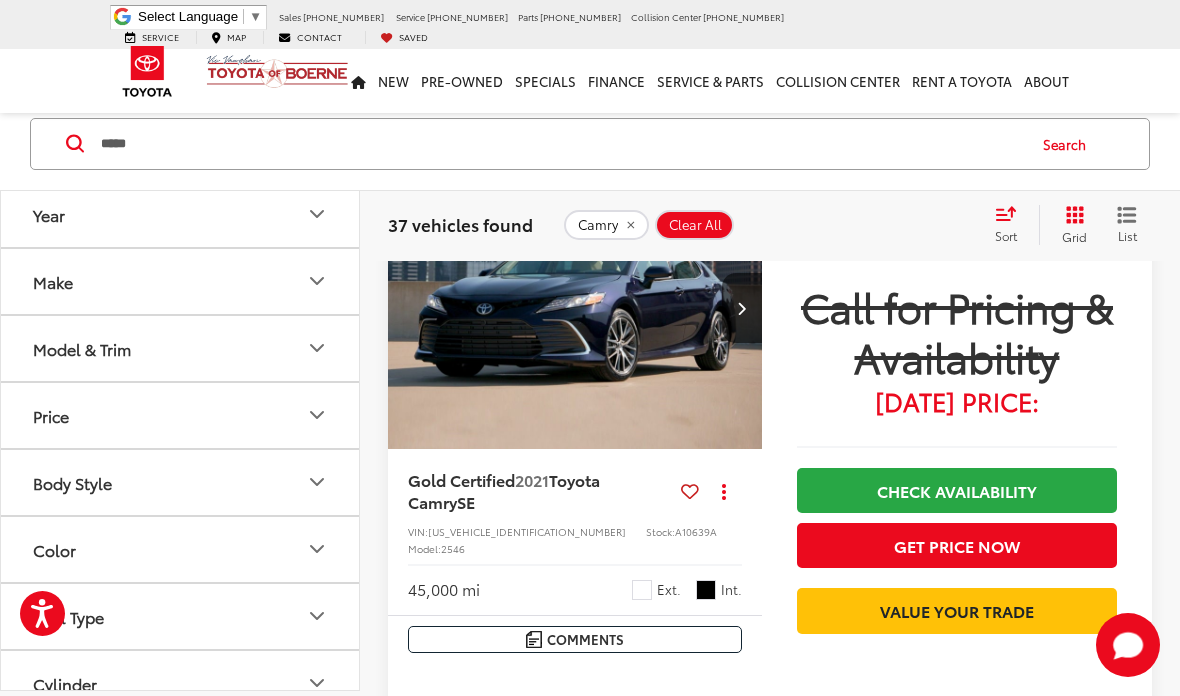 click at bounding box center [741, 308] 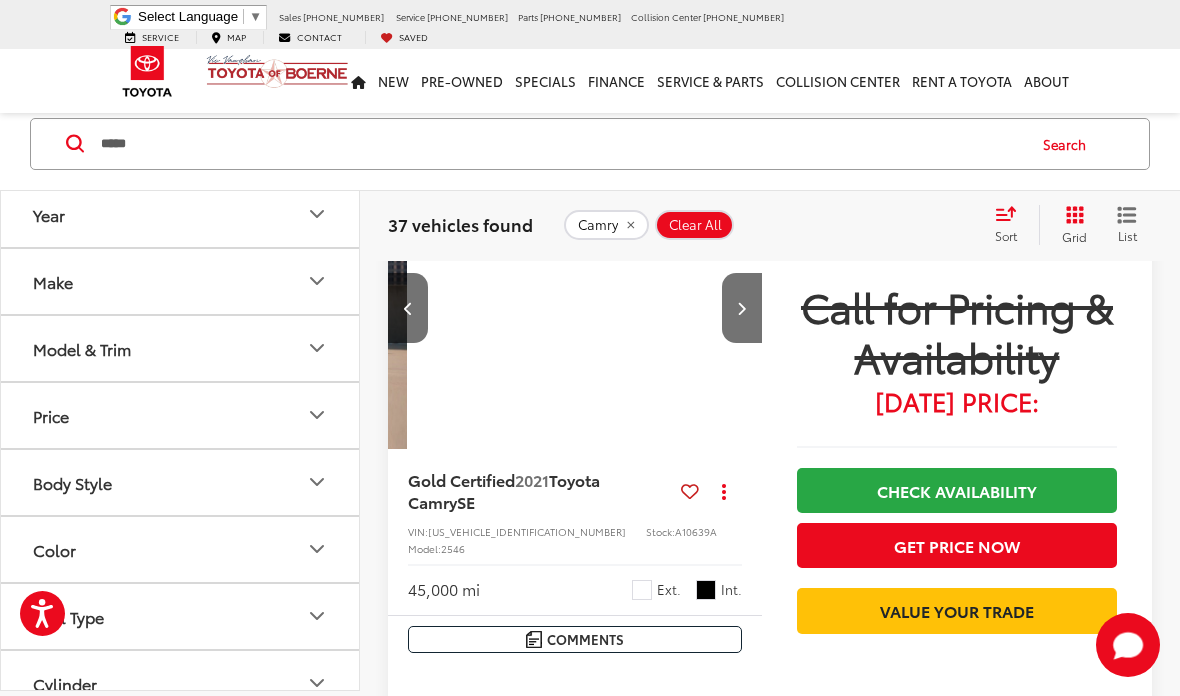 scroll, scrollTop: 0, scrollLeft: 377, axis: horizontal 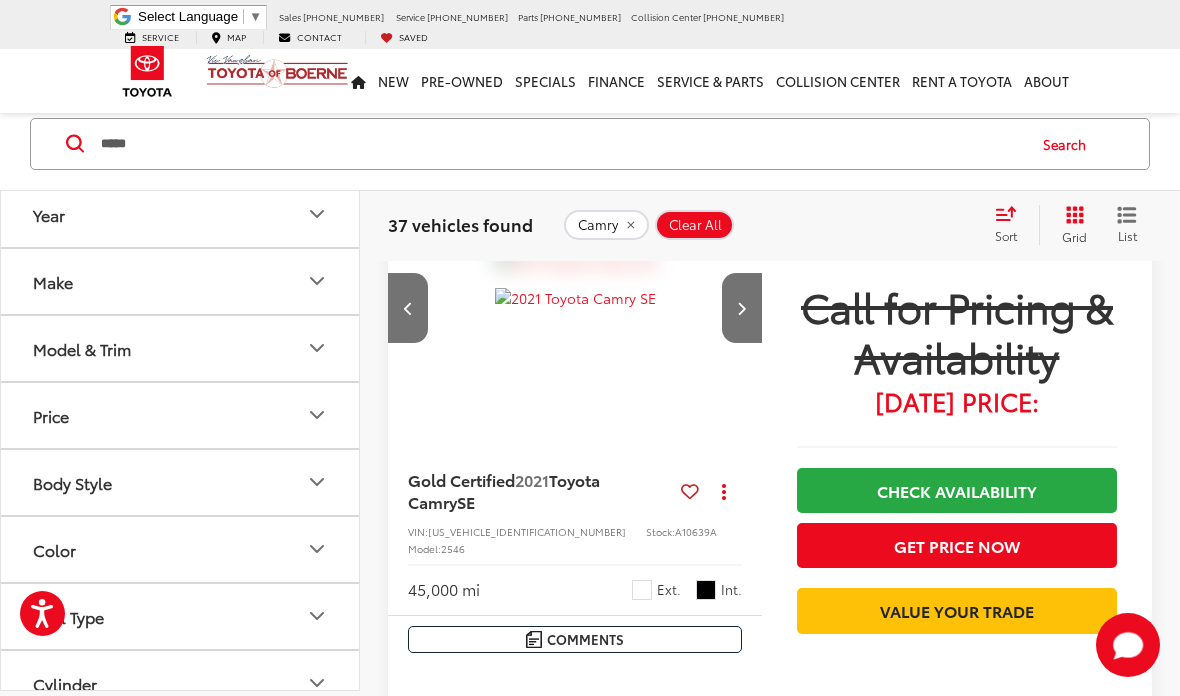 click on "1 / 22 2016  Toyota Camry  Special Edition
Copy Link Share Print View Details VIN:  4T1BF1FKXGU560354 Stock:  A10739A Model:  2532 169,870 mi Ext. Int. More Details Comments Dealer Comments 2016 Toyota Camry Special Edition Blue Crush Metallic Inspected, Bluetooth®, Black w/Fabric Seat Trim, ABS brakes, Alloy wheels, Electronic Stability Control, Heated door mirrors, Illuminated entry, Low tire pressure warning, Power moonroof, Remote keyless entry, Traction control. Recent Arrival! 25/35 City/Highway MPG Awards:   * 2016 KBB.com 10 Best UberX Candidates   * 2016 KBB.com 10 Best Sedans Under $25,000   * 2016 KBB.com 10 Best Used Cars Under $15,000   * 2016 KBB.com 10 Most Awarded Cars   * 2016 KBB.com 5-Year Cost to Own Awards   * 2016 KBB.com Best Buy Awards Finalist   * 2016 KBB.com 10 Most Comfortable Cars Under $30,000 More...
$8,200
Today's Price:" at bounding box center [770, 936] 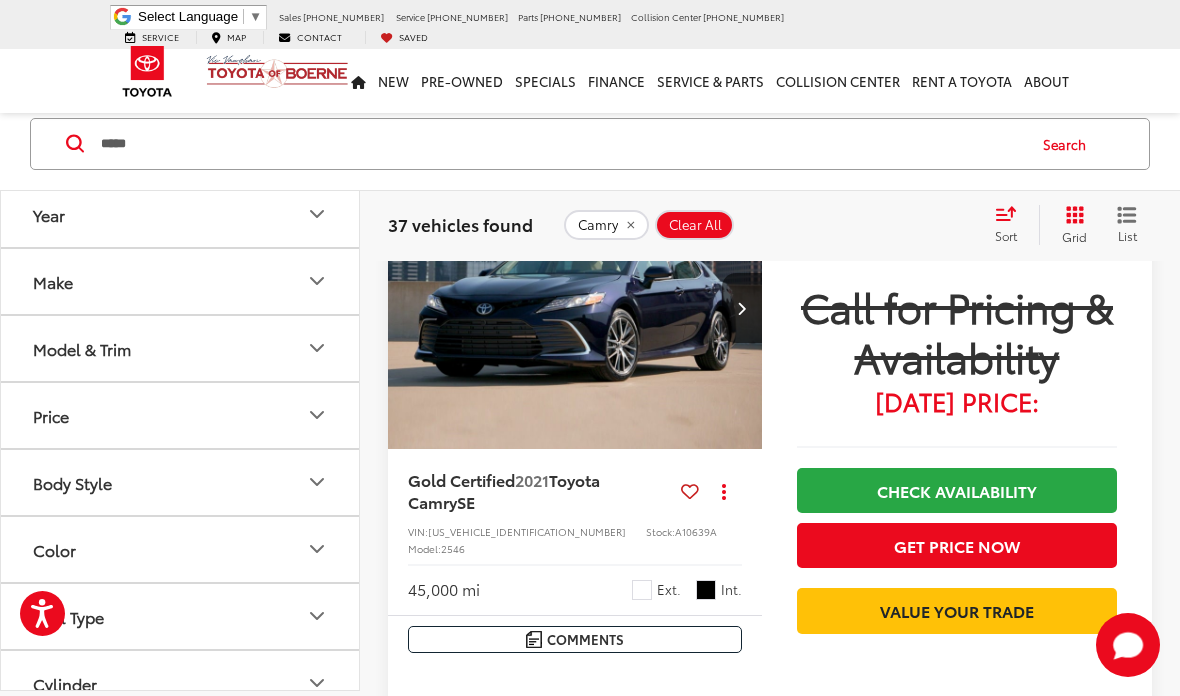 scroll, scrollTop: 0, scrollLeft: 0, axis: both 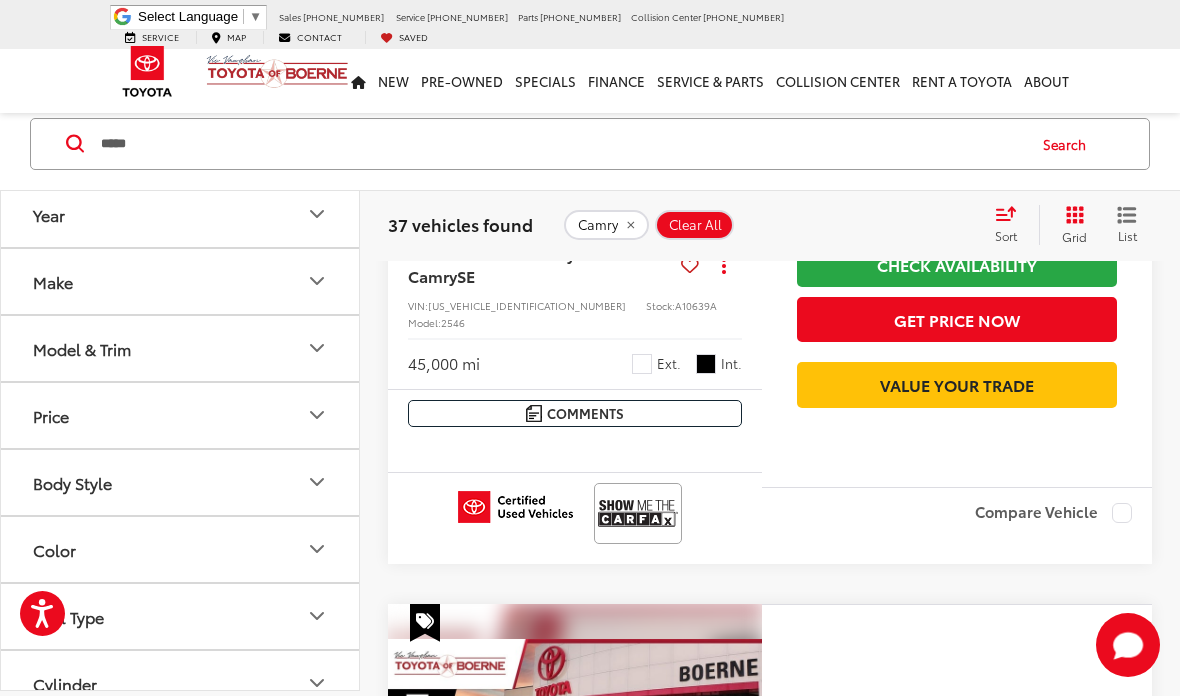click 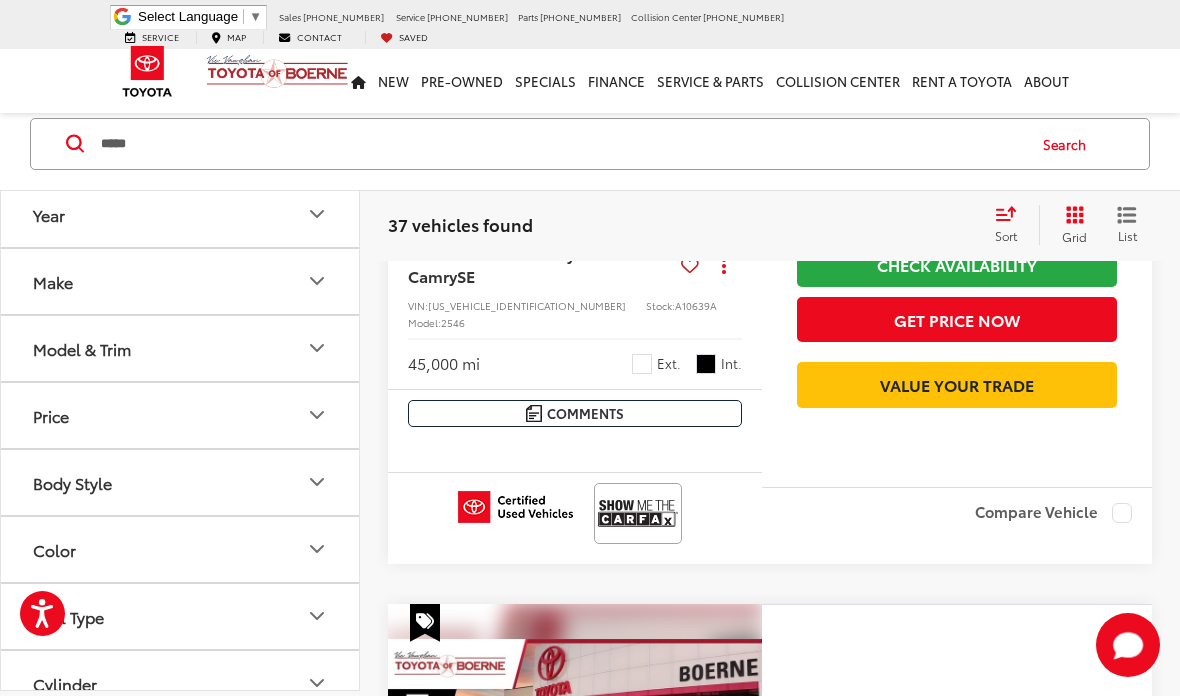 type 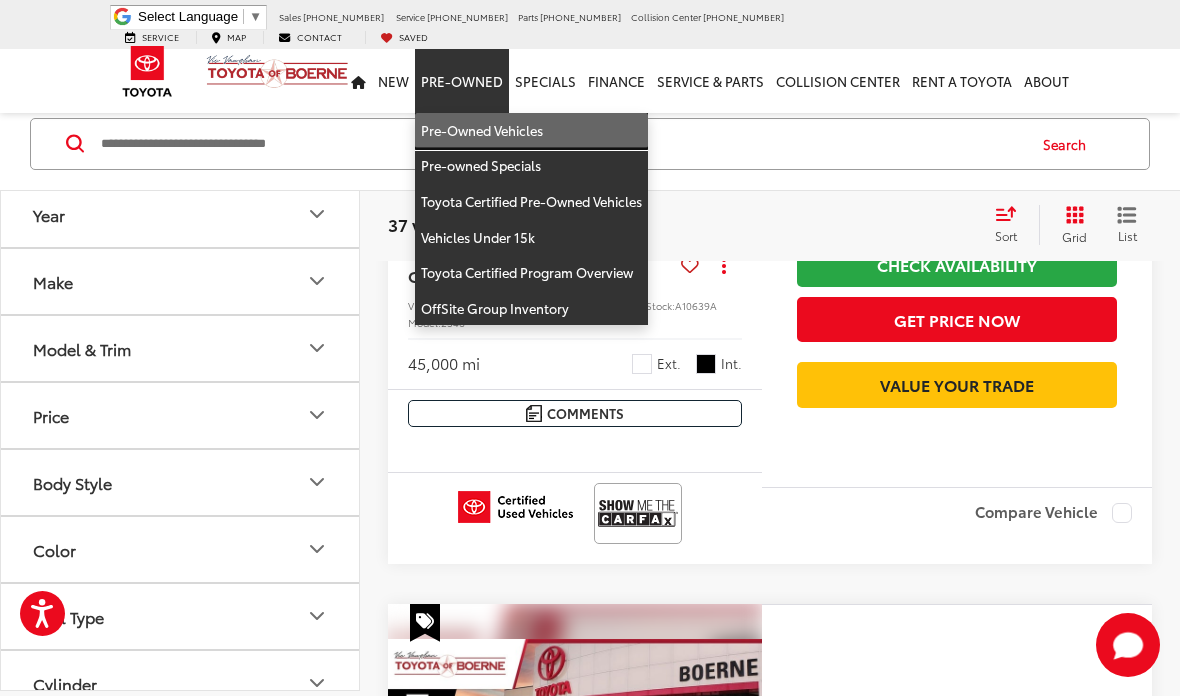 click on "Pre-Owned Vehicles" at bounding box center [531, 131] 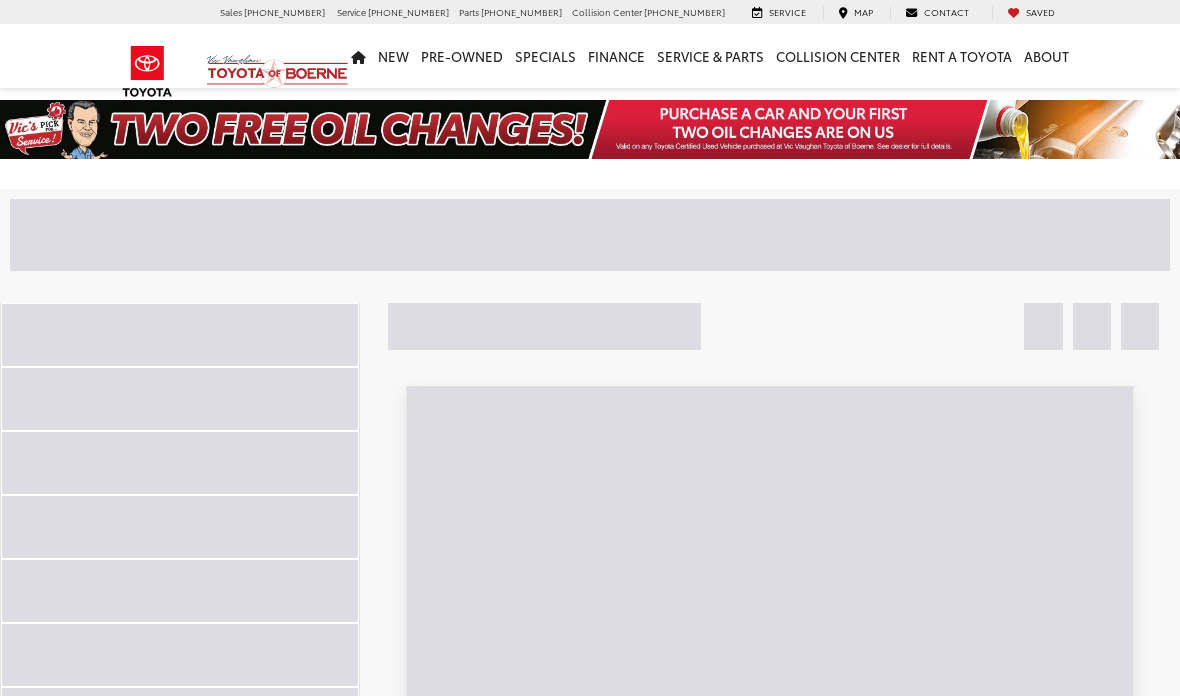 scroll, scrollTop: 0, scrollLeft: 0, axis: both 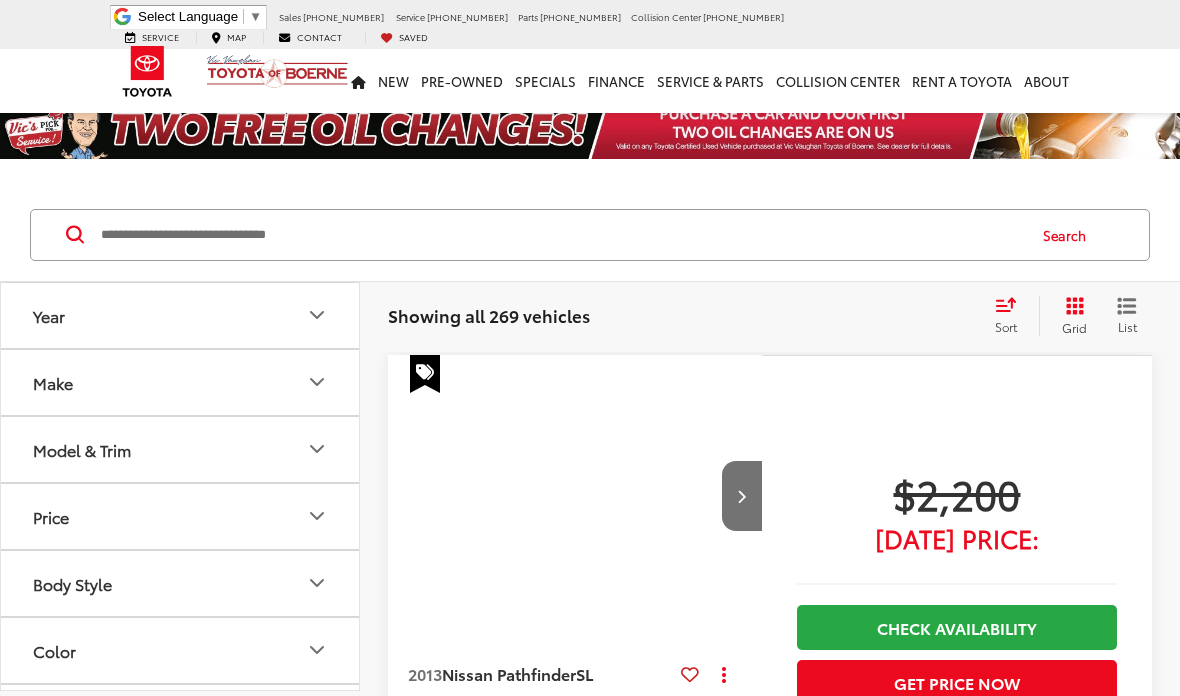 click at bounding box center [561, 235] 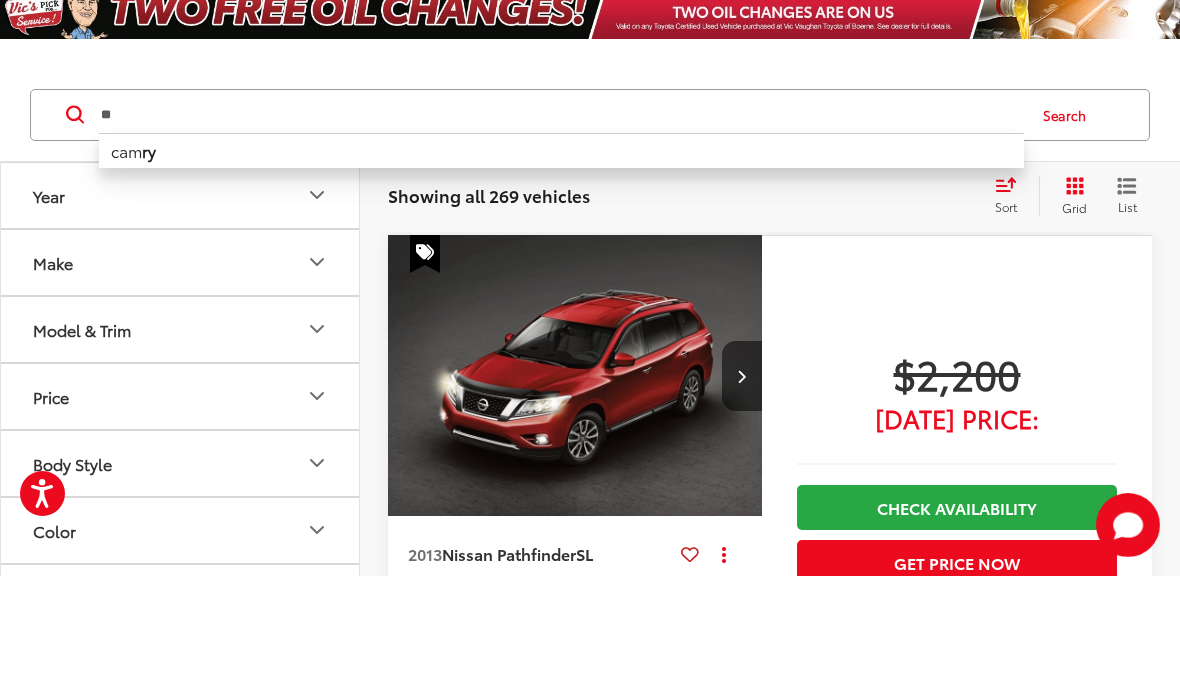 type on "*" 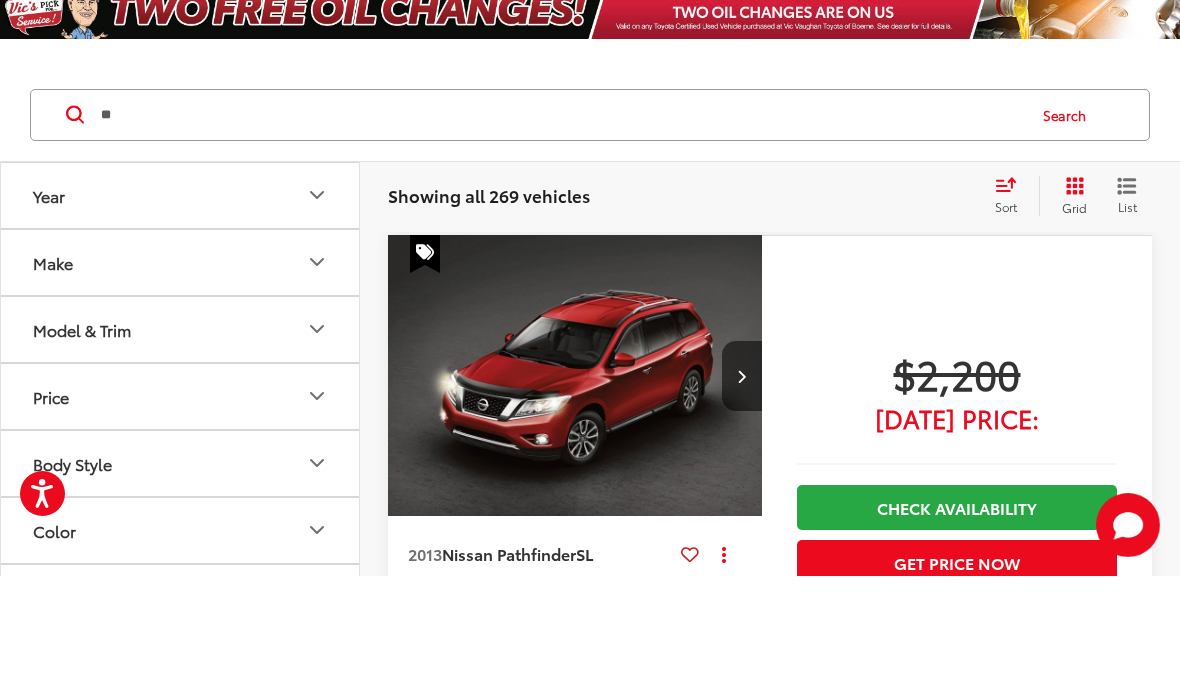 type on "**" 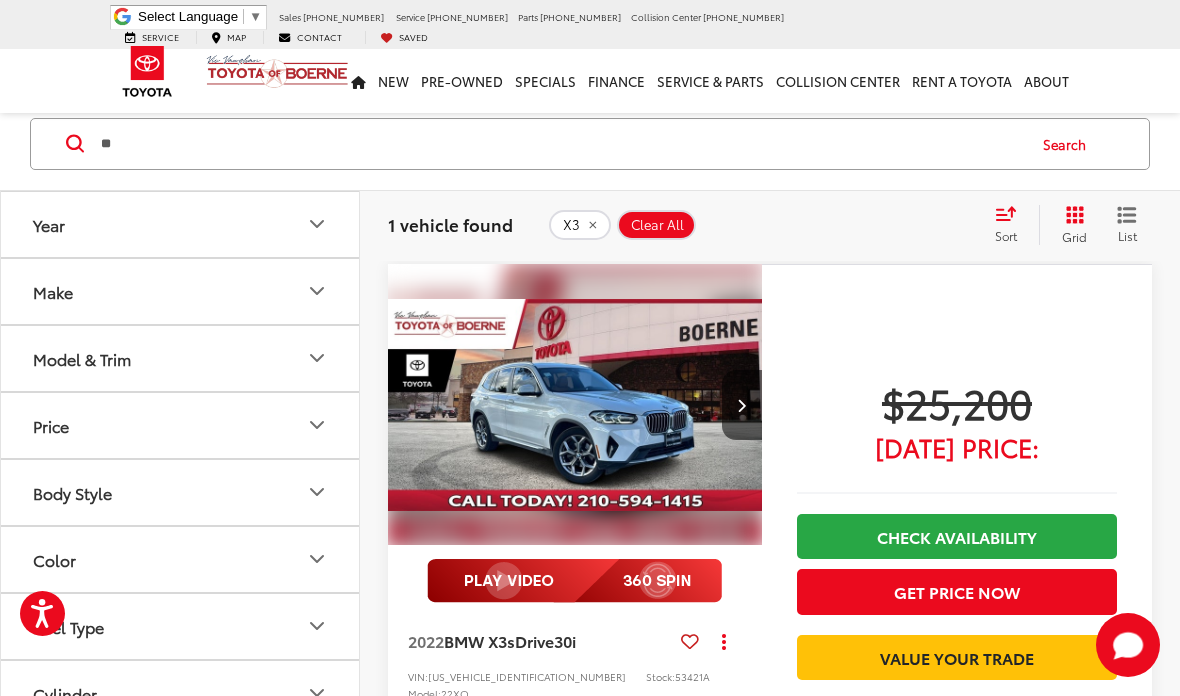 scroll, scrollTop: 124, scrollLeft: 0, axis: vertical 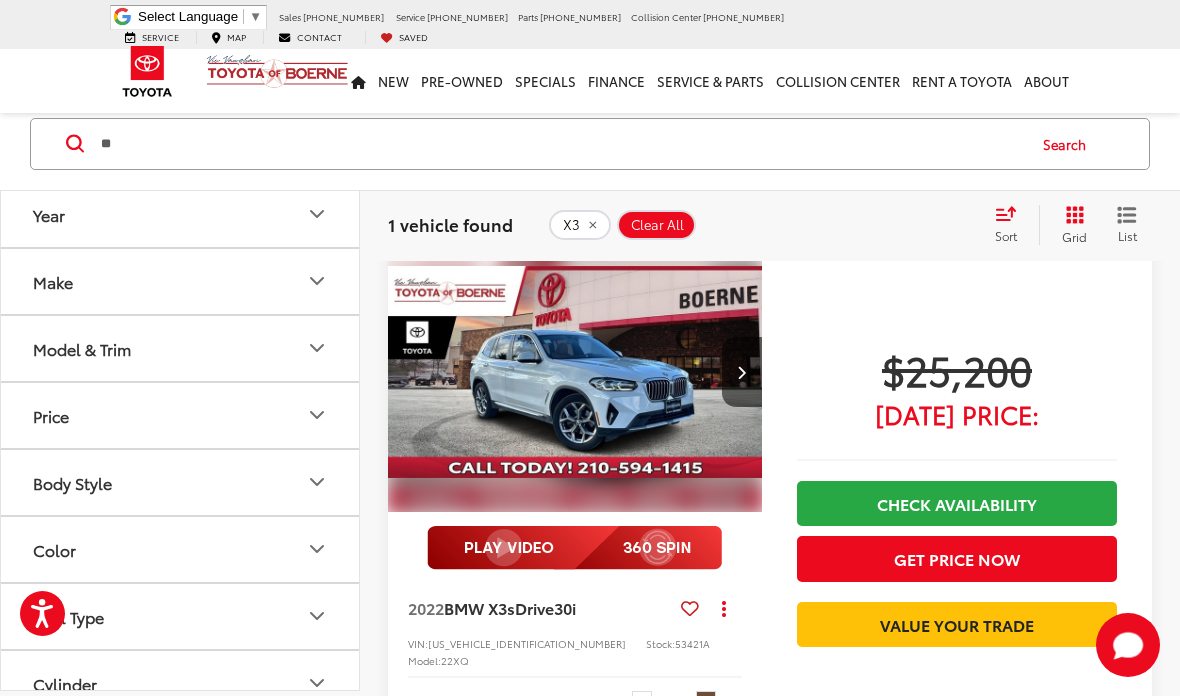 click at bounding box center (575, 372) 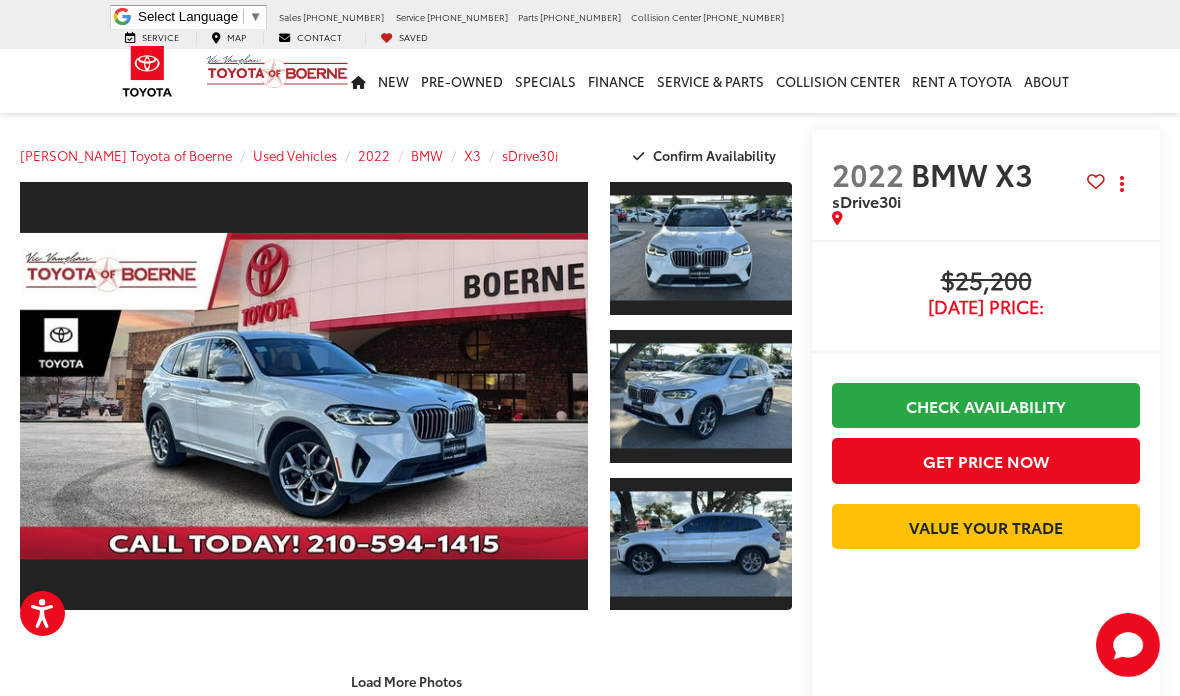 scroll, scrollTop: 345, scrollLeft: 0, axis: vertical 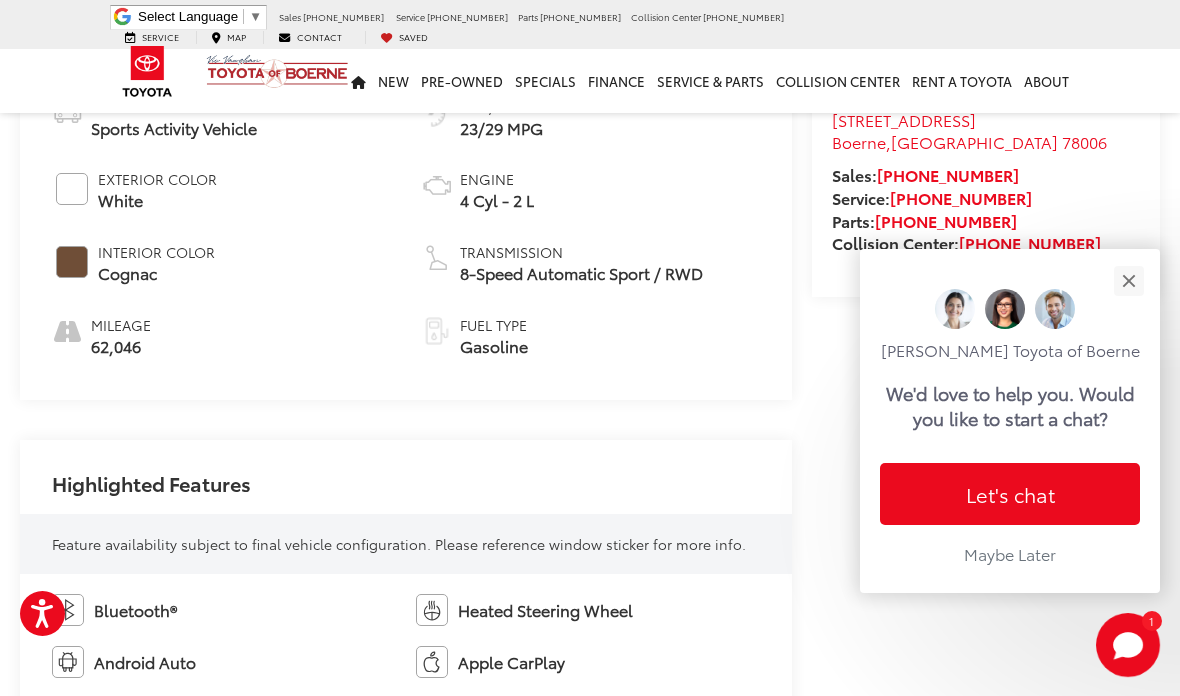 click at bounding box center [1128, 280] 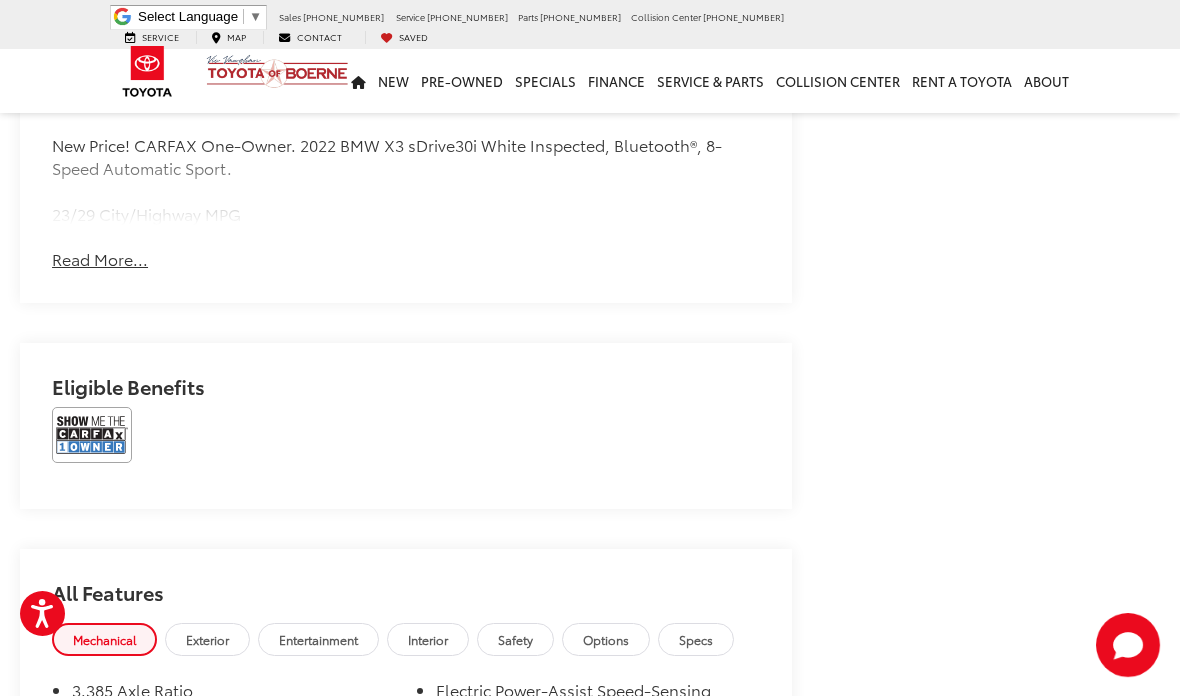 scroll, scrollTop: 1627, scrollLeft: 0, axis: vertical 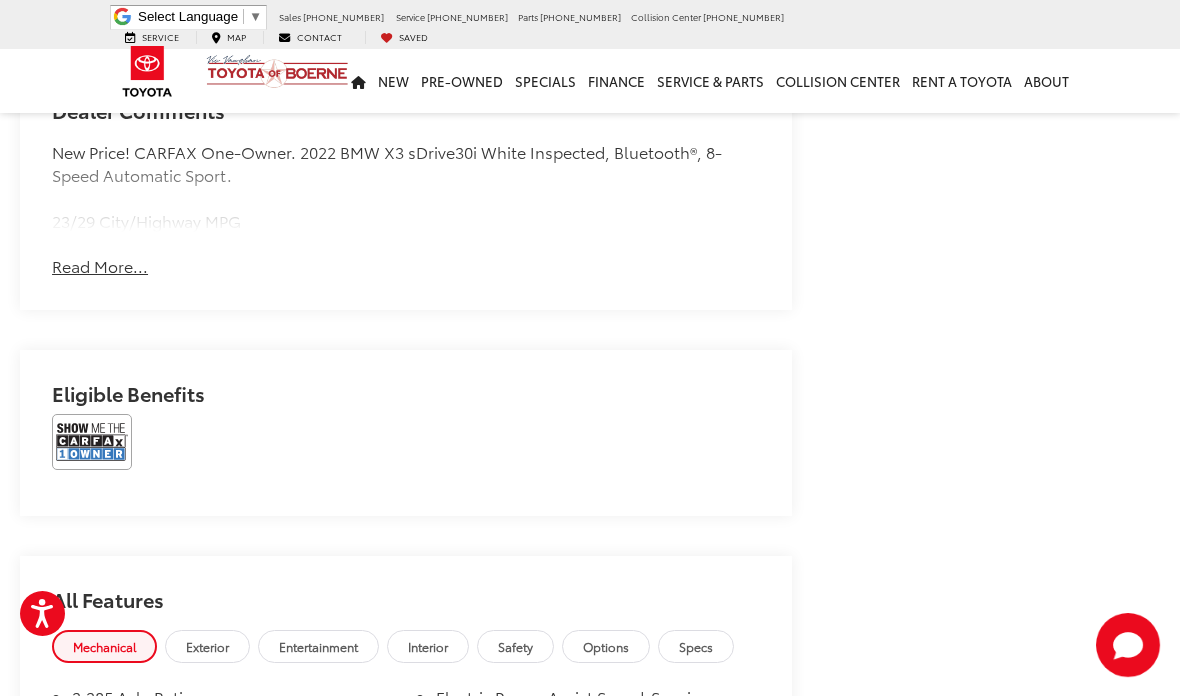 click on "Read More..." at bounding box center [100, 266] 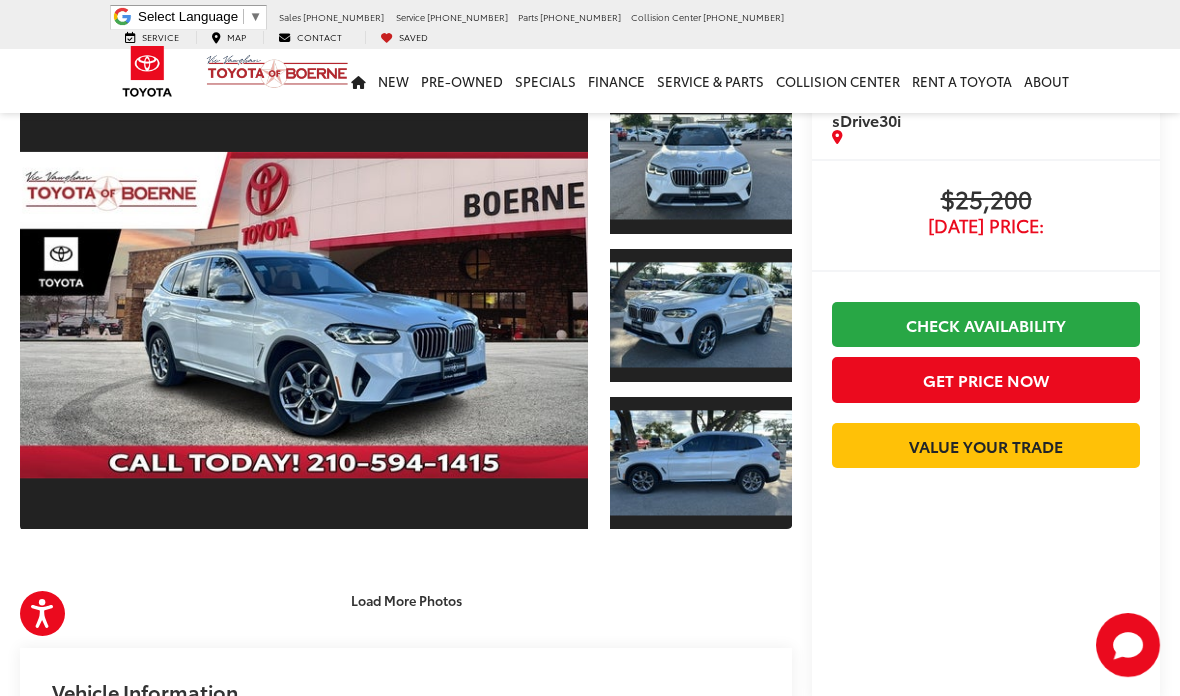 scroll, scrollTop: 0, scrollLeft: 0, axis: both 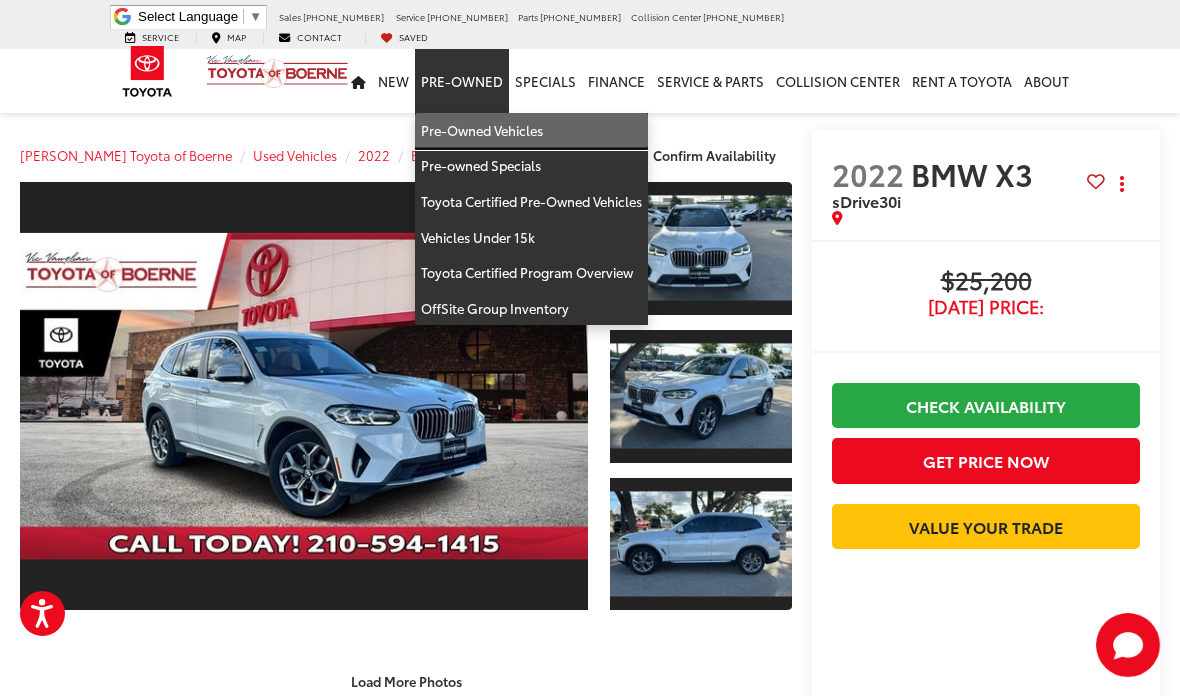 click on "Pre-Owned Vehicles" at bounding box center [531, 131] 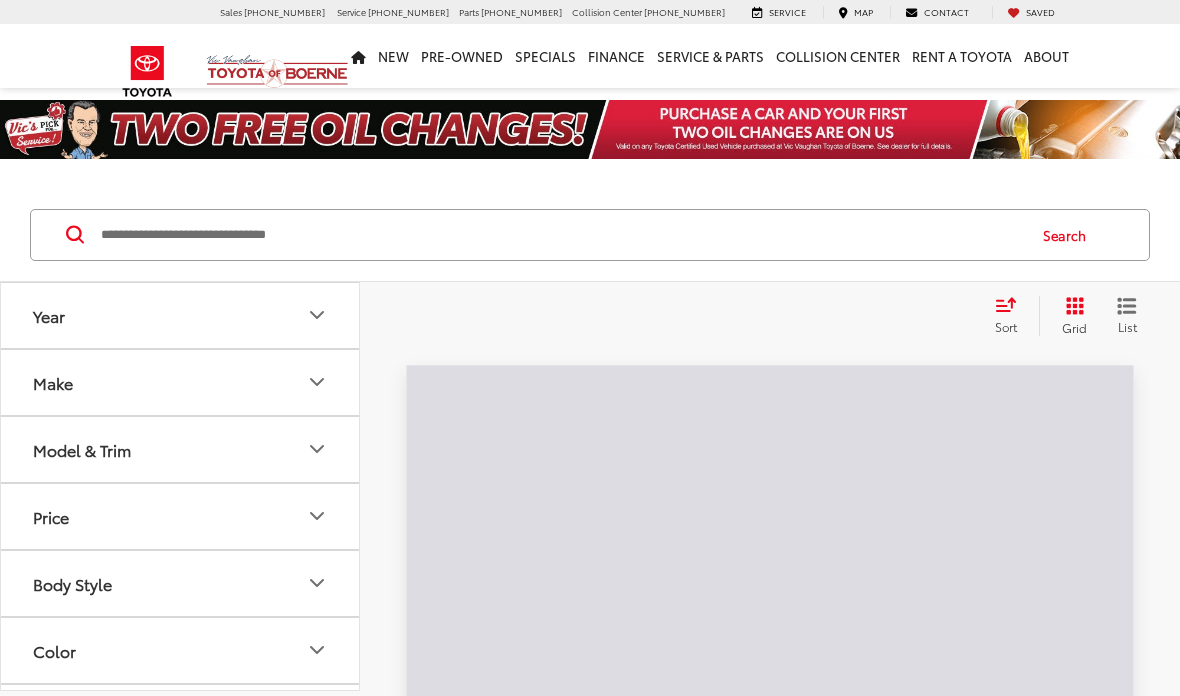 click at bounding box center [561, 235] 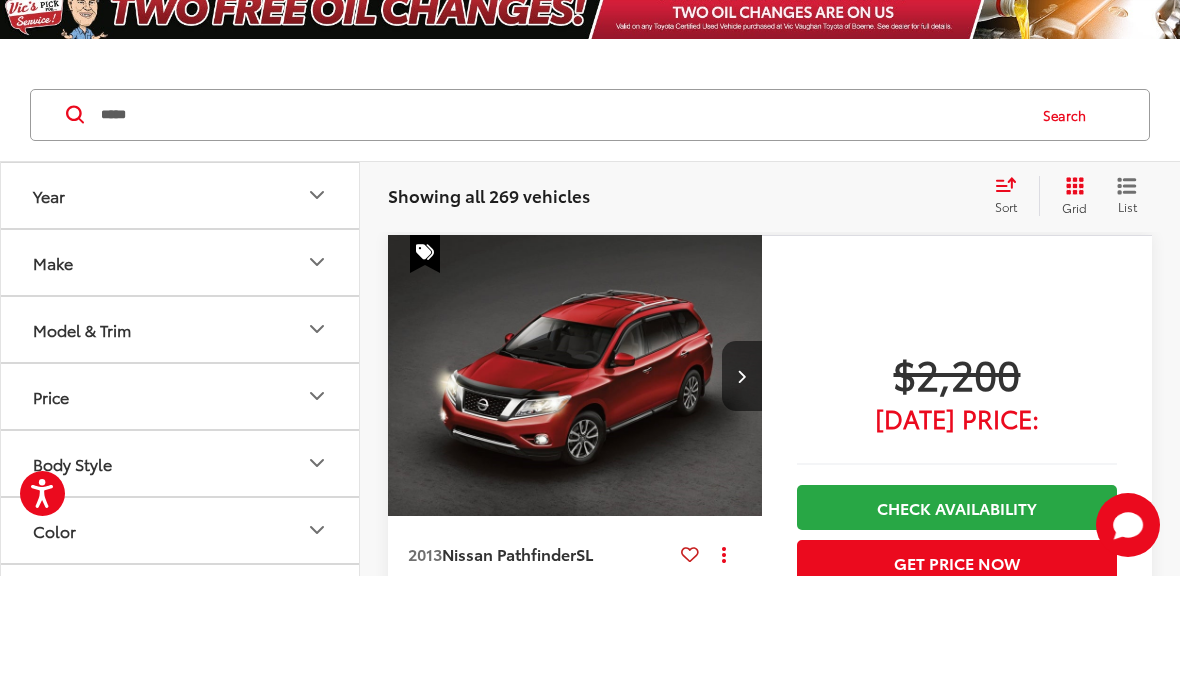 scroll, scrollTop: 120, scrollLeft: 0, axis: vertical 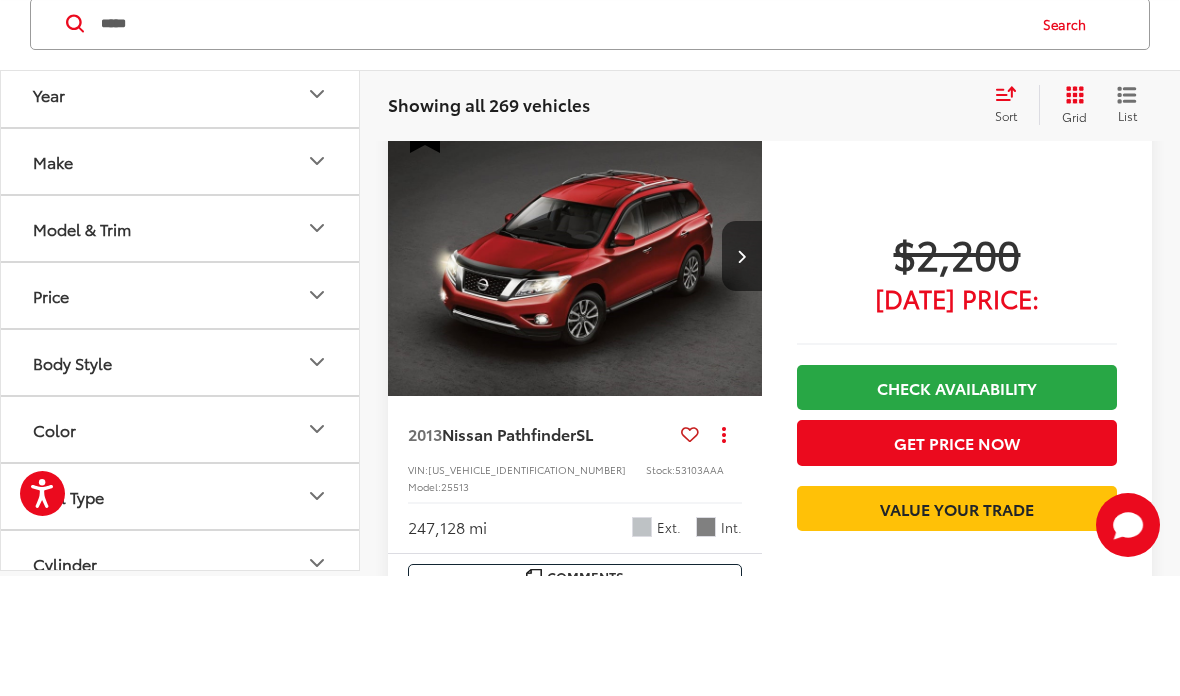type on "*****" 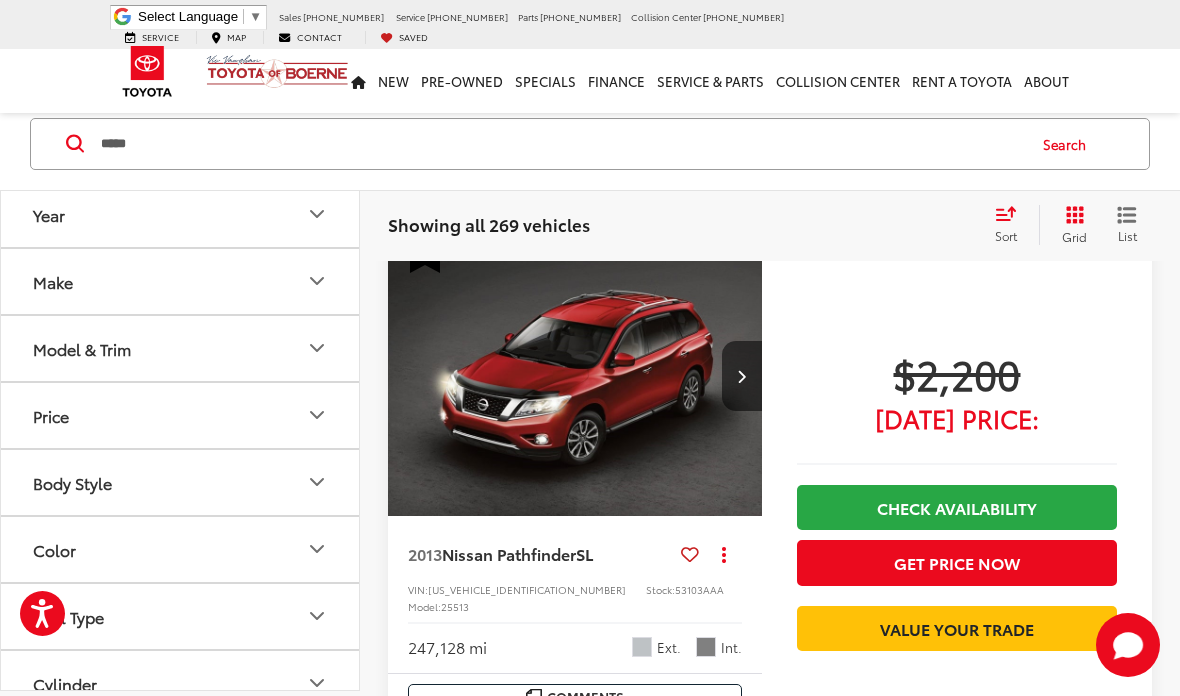 scroll, scrollTop: 0, scrollLeft: 0, axis: both 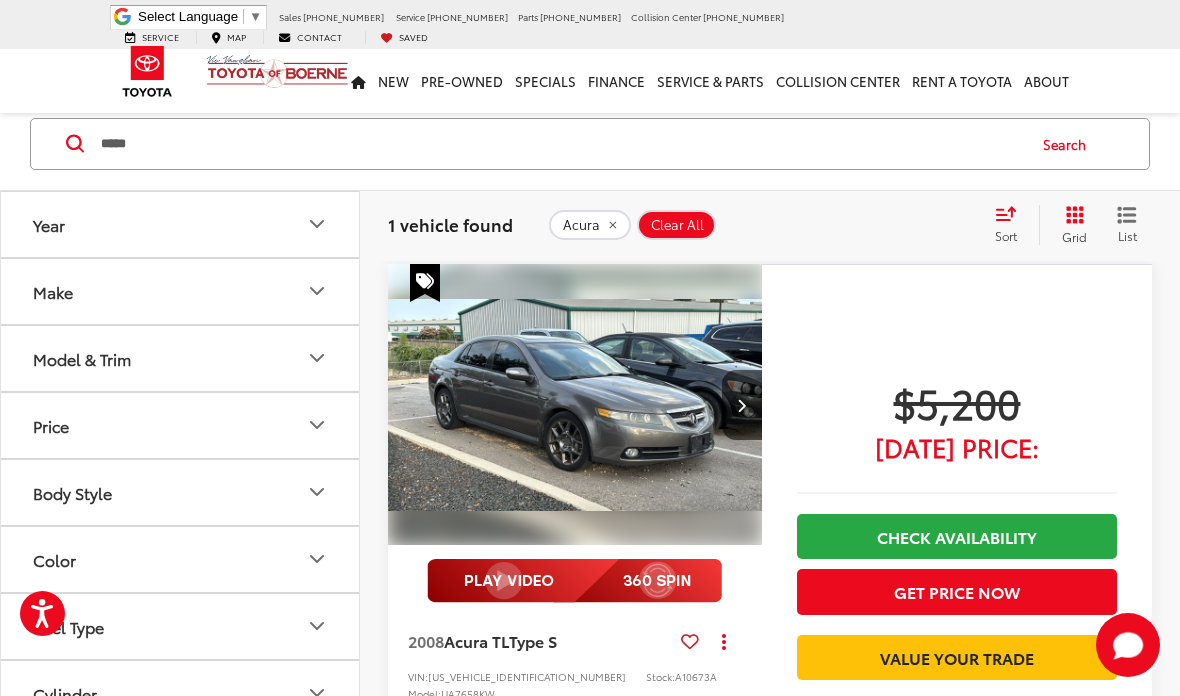 click at bounding box center (575, 405) 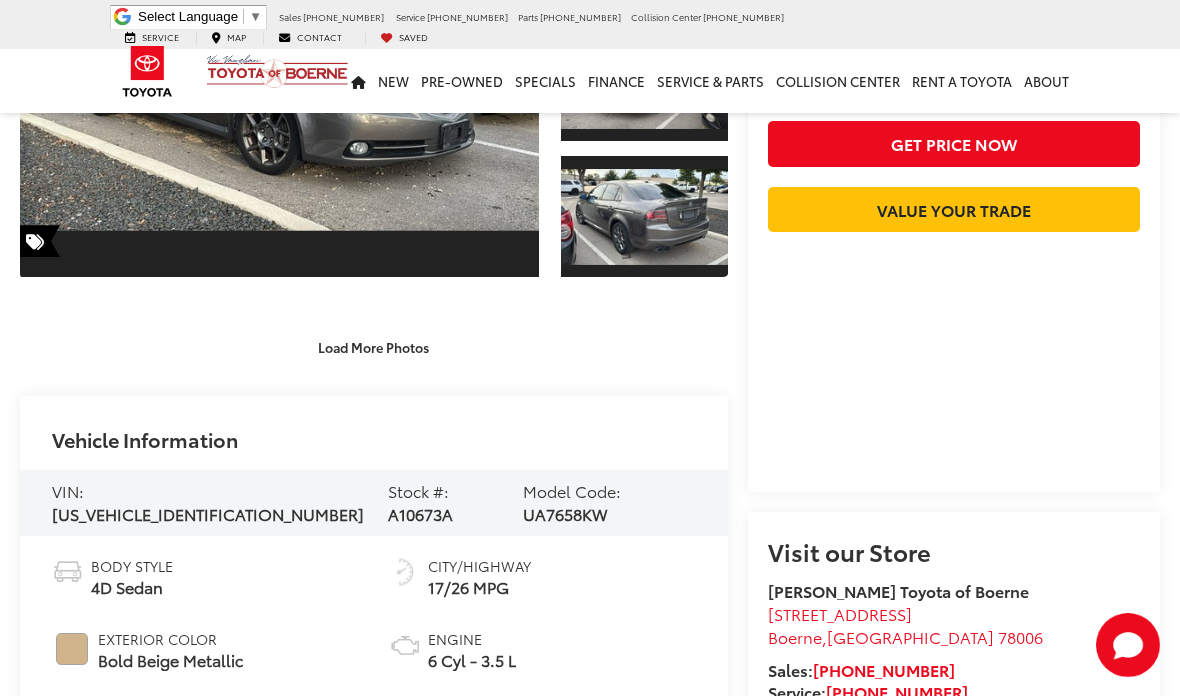 scroll, scrollTop: 207, scrollLeft: 0, axis: vertical 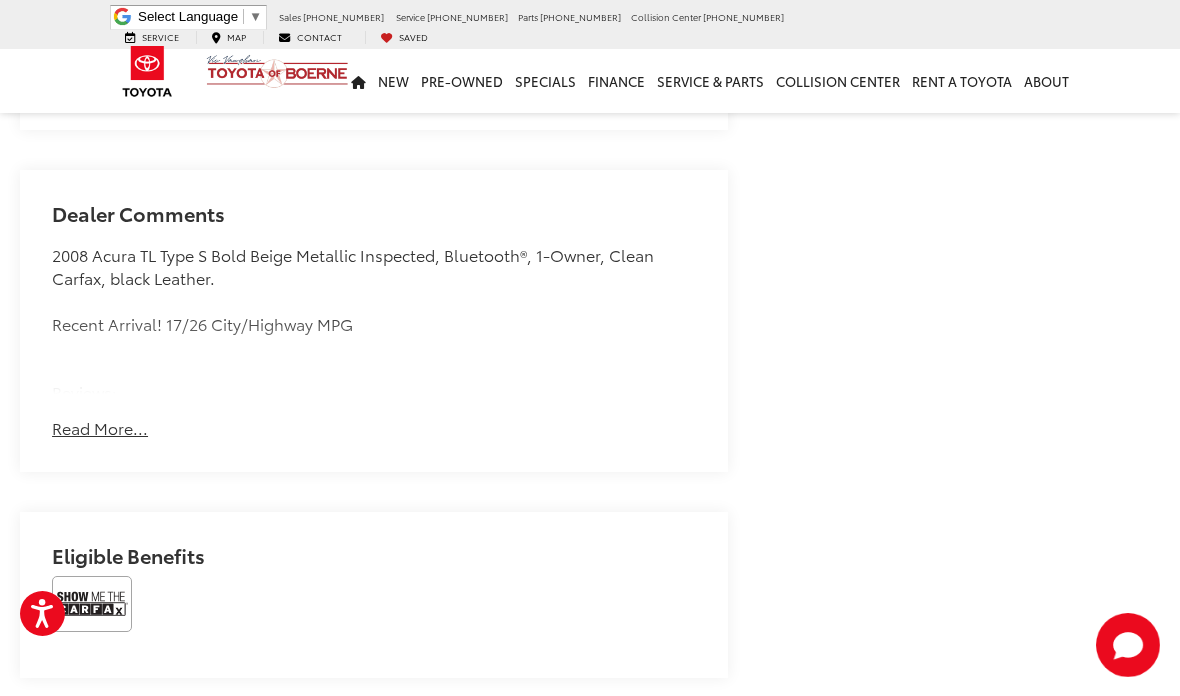 click on "Read More..." at bounding box center [100, 428] 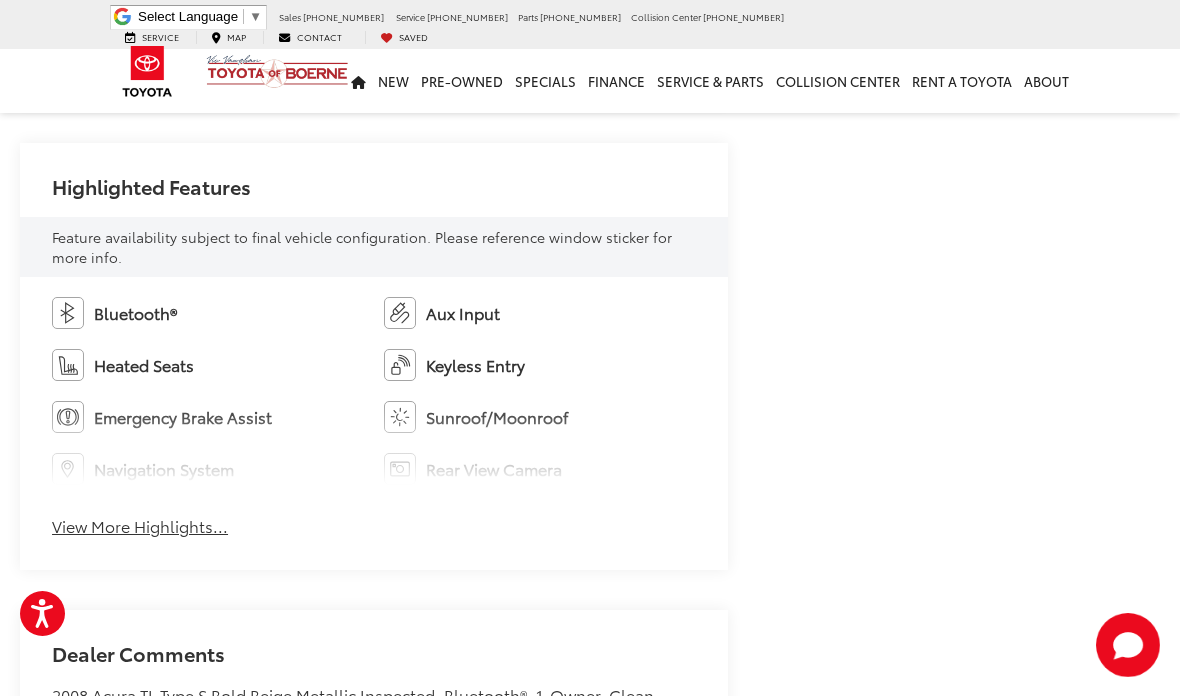 scroll, scrollTop: 1045, scrollLeft: 0, axis: vertical 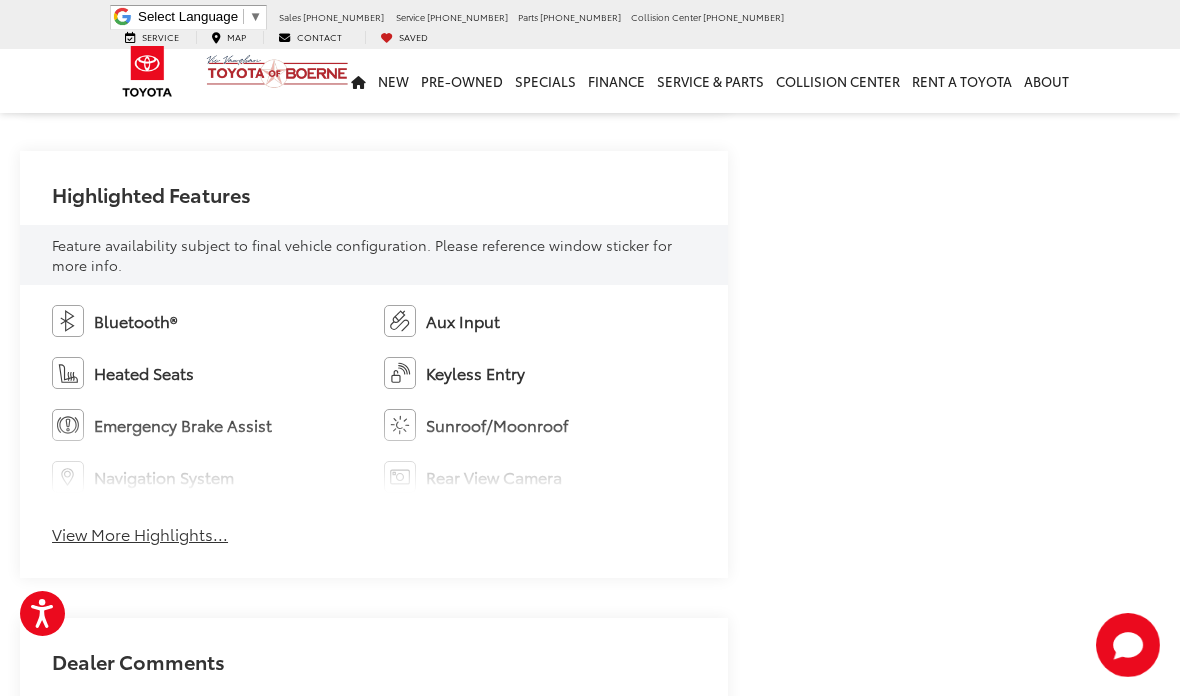 click on "View More Highlights..." at bounding box center (140, 534) 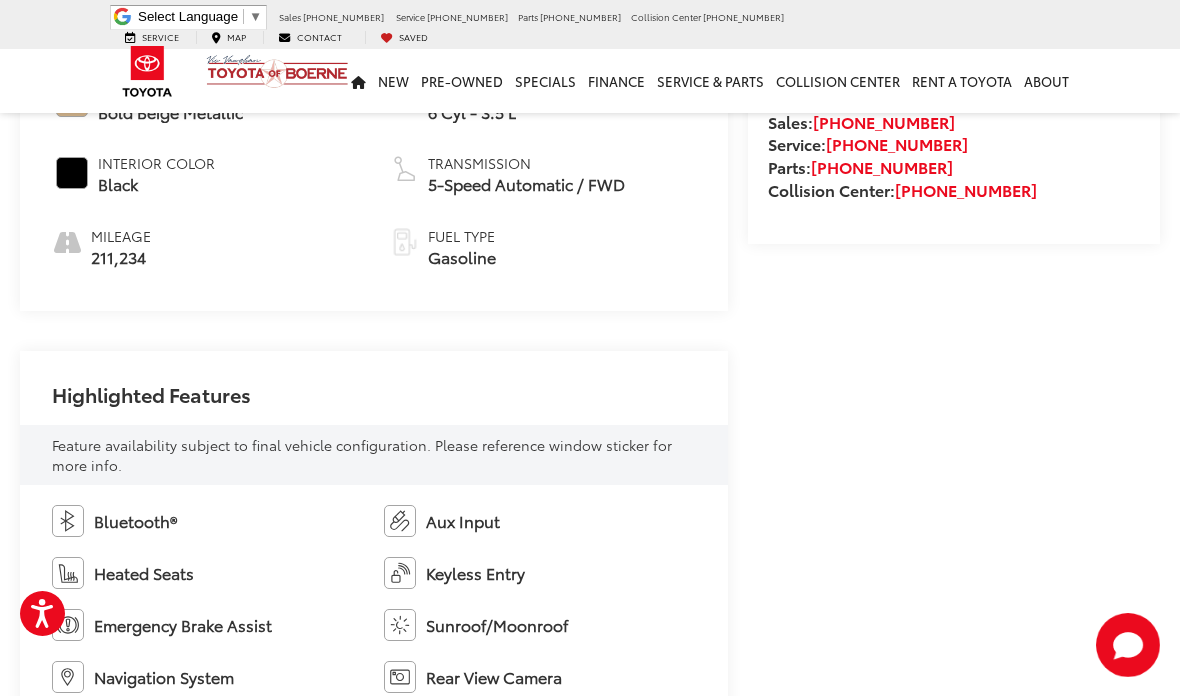scroll, scrollTop: 810, scrollLeft: 0, axis: vertical 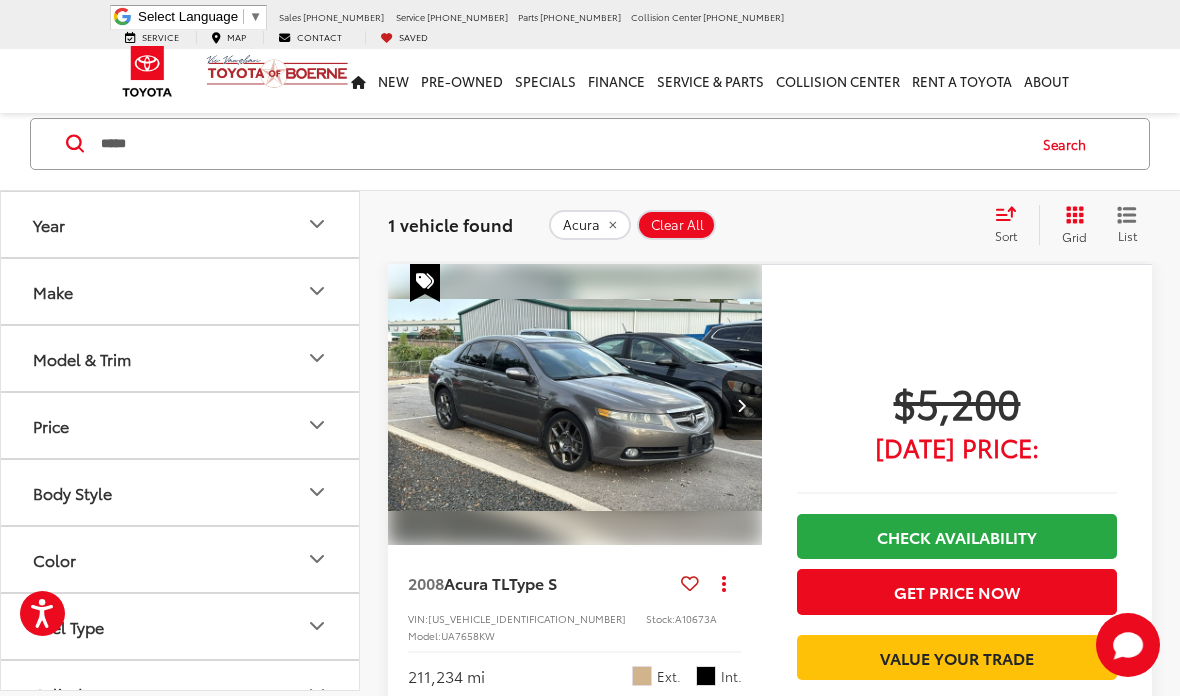 click on "Acura" 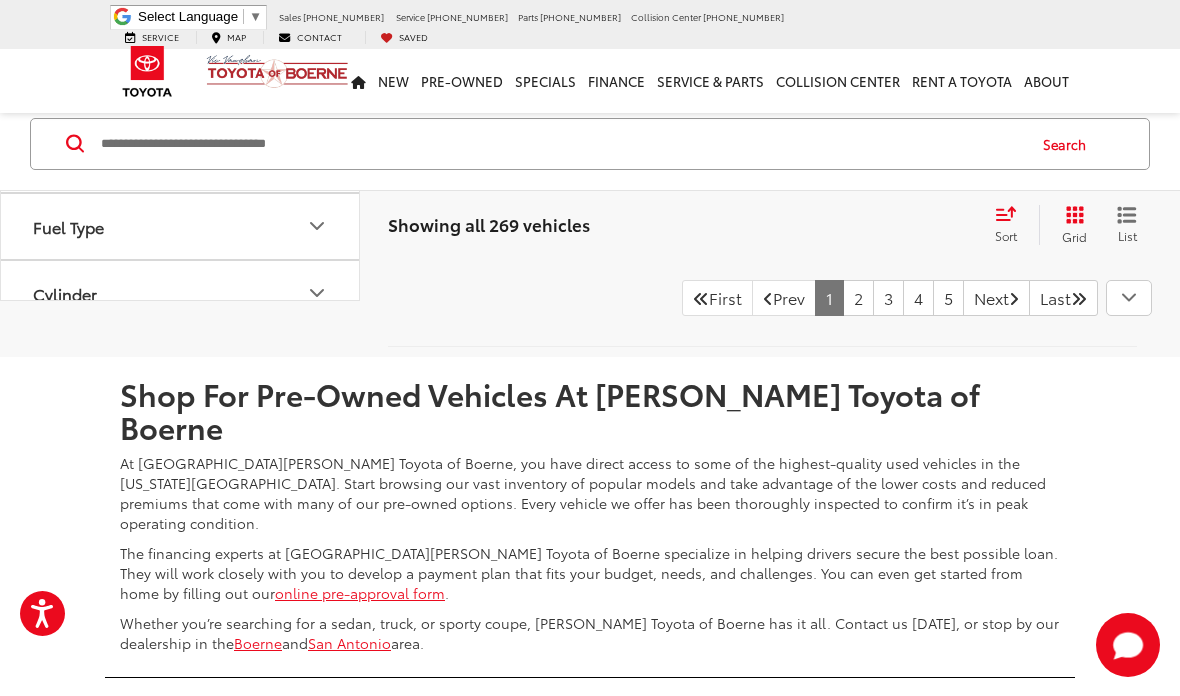 scroll, scrollTop: 7849, scrollLeft: 0, axis: vertical 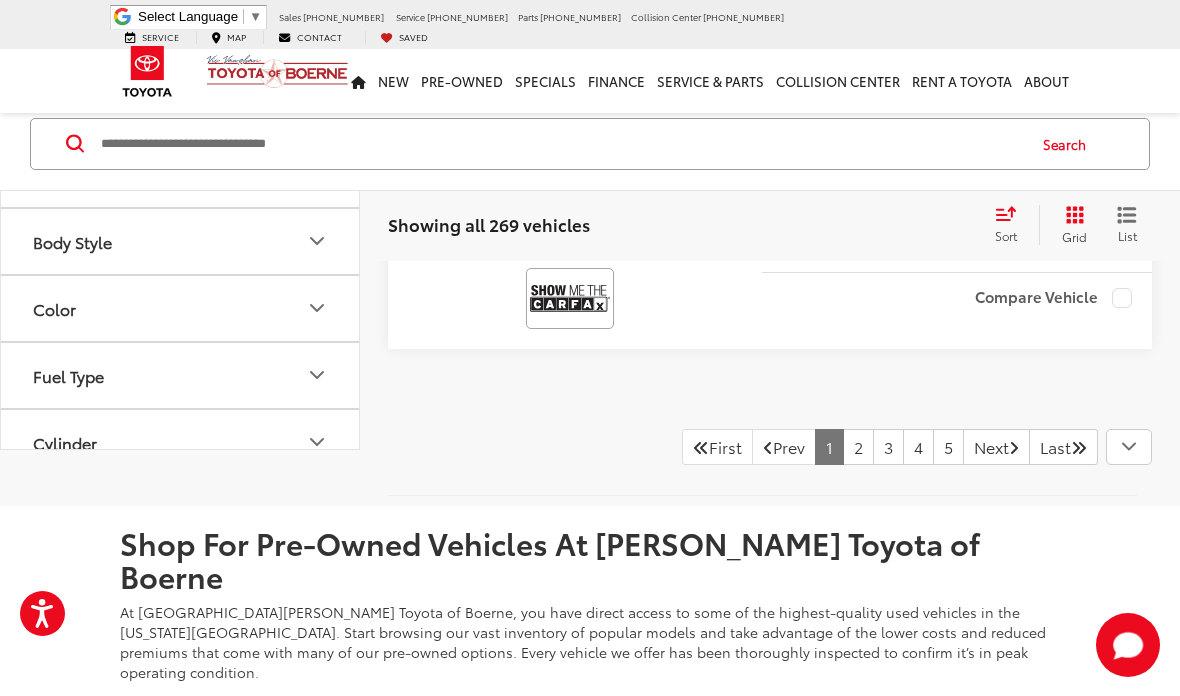 click on "2" at bounding box center (858, 447) 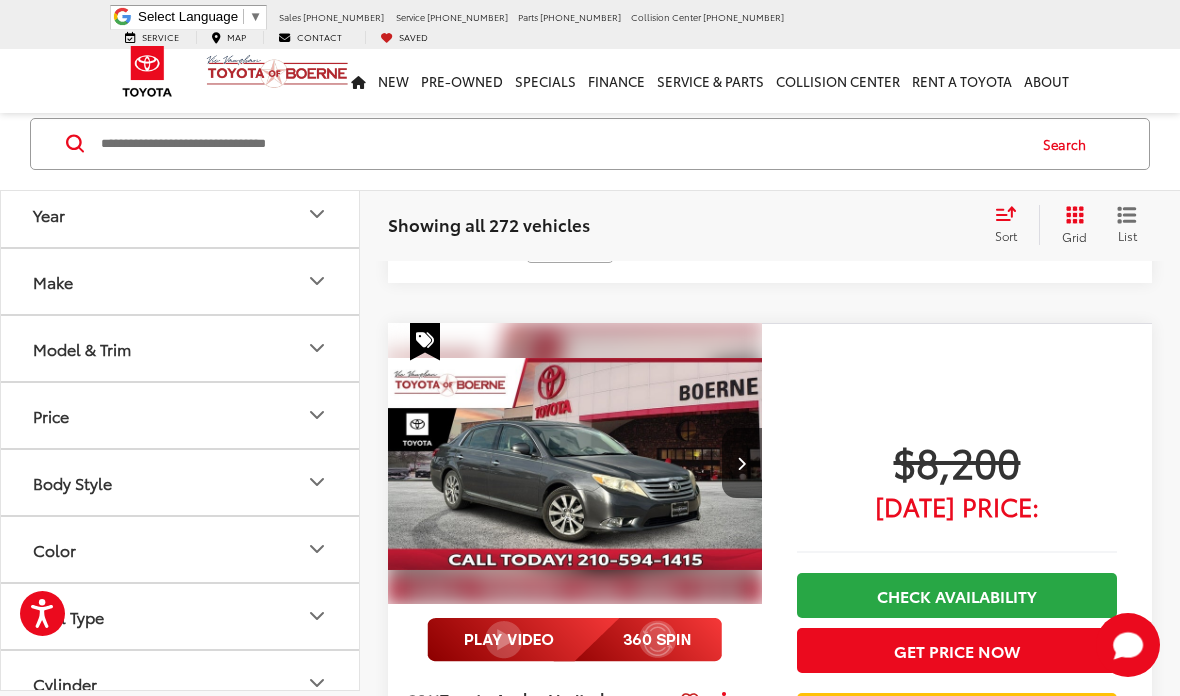 scroll, scrollTop: 2140, scrollLeft: 0, axis: vertical 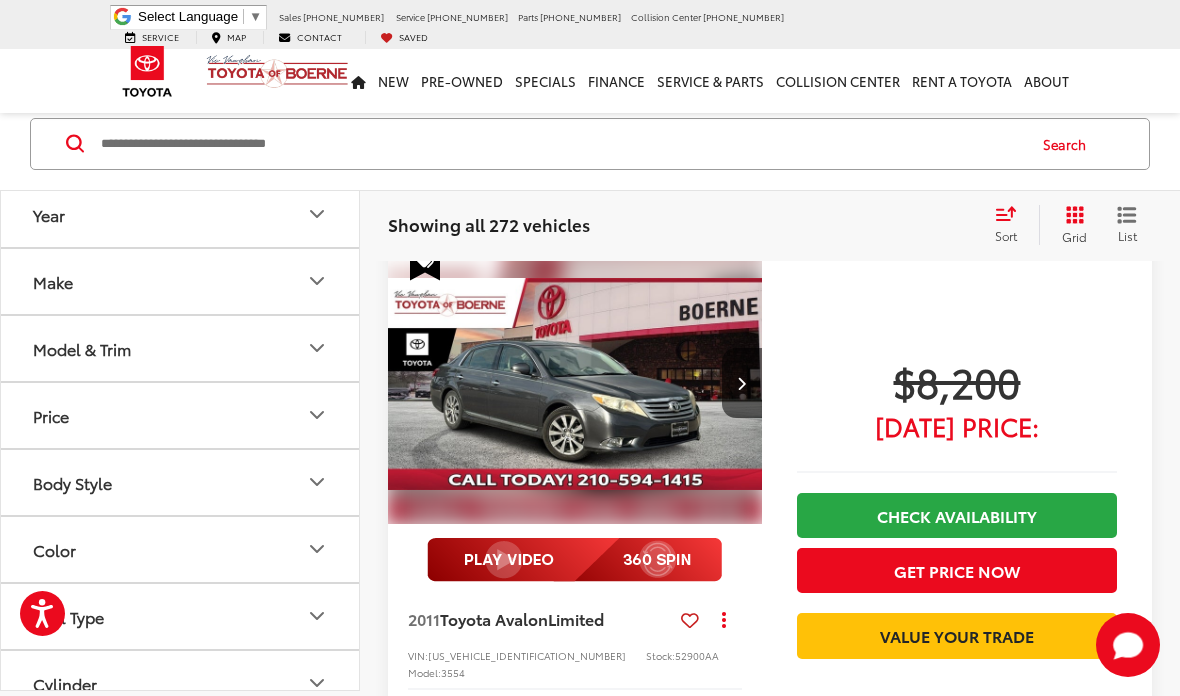click 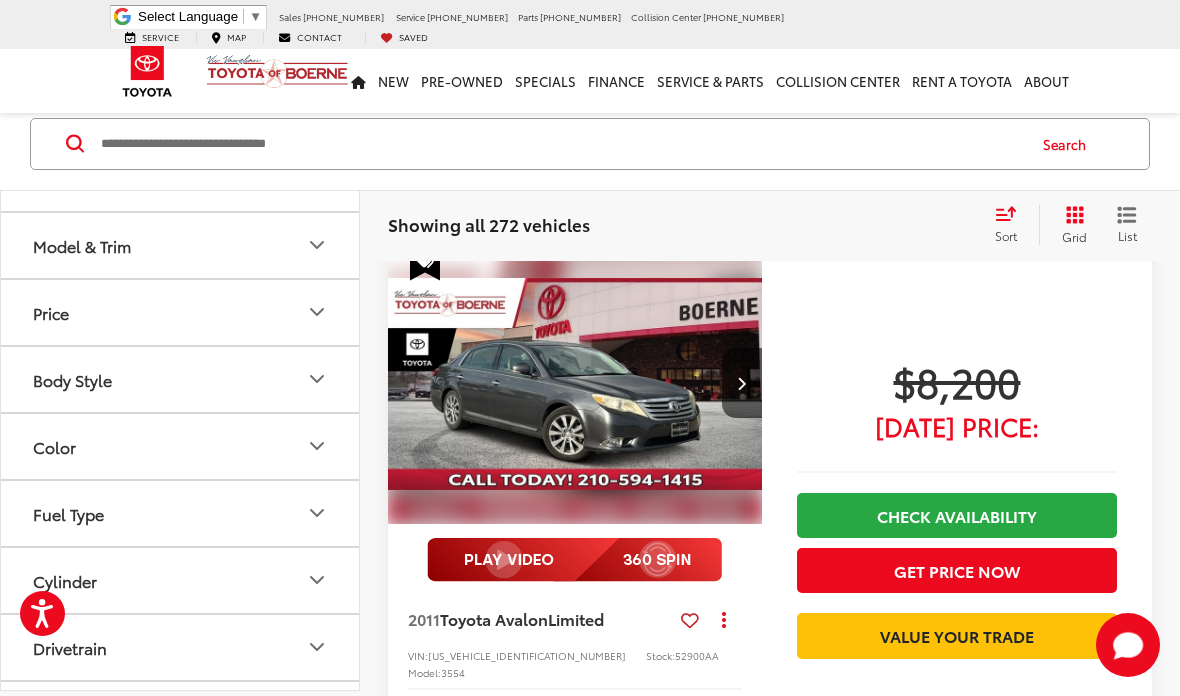 scroll, scrollTop: 693, scrollLeft: 0, axis: vertical 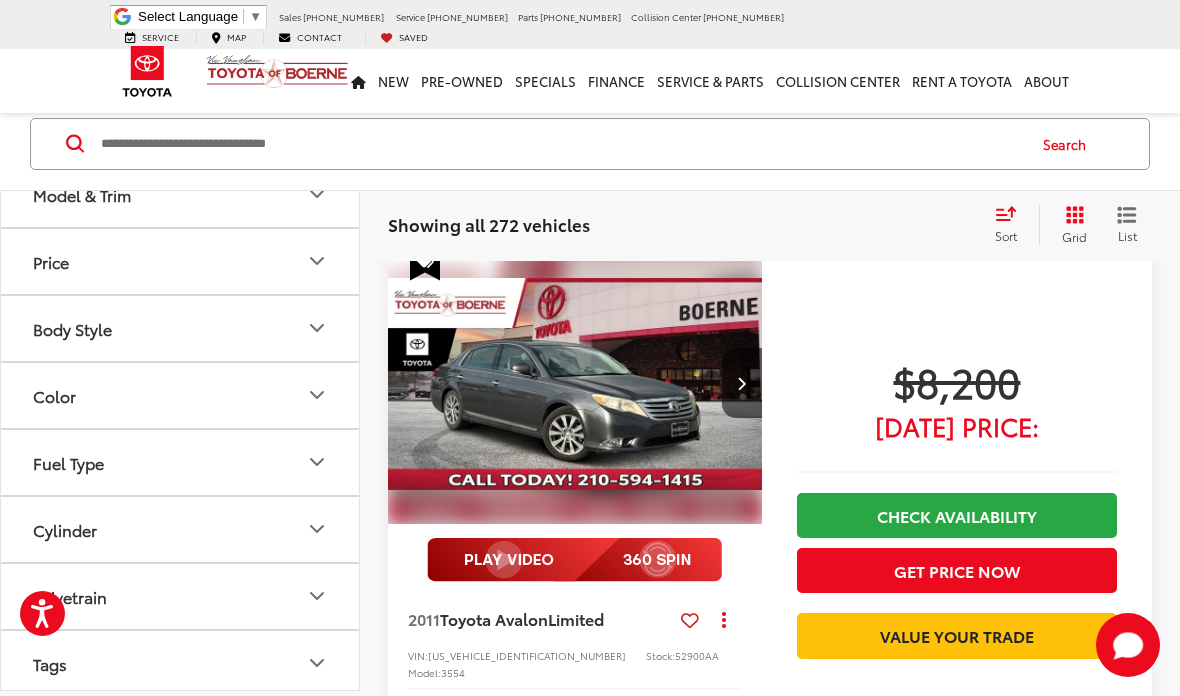 click at bounding box center [180, 93] 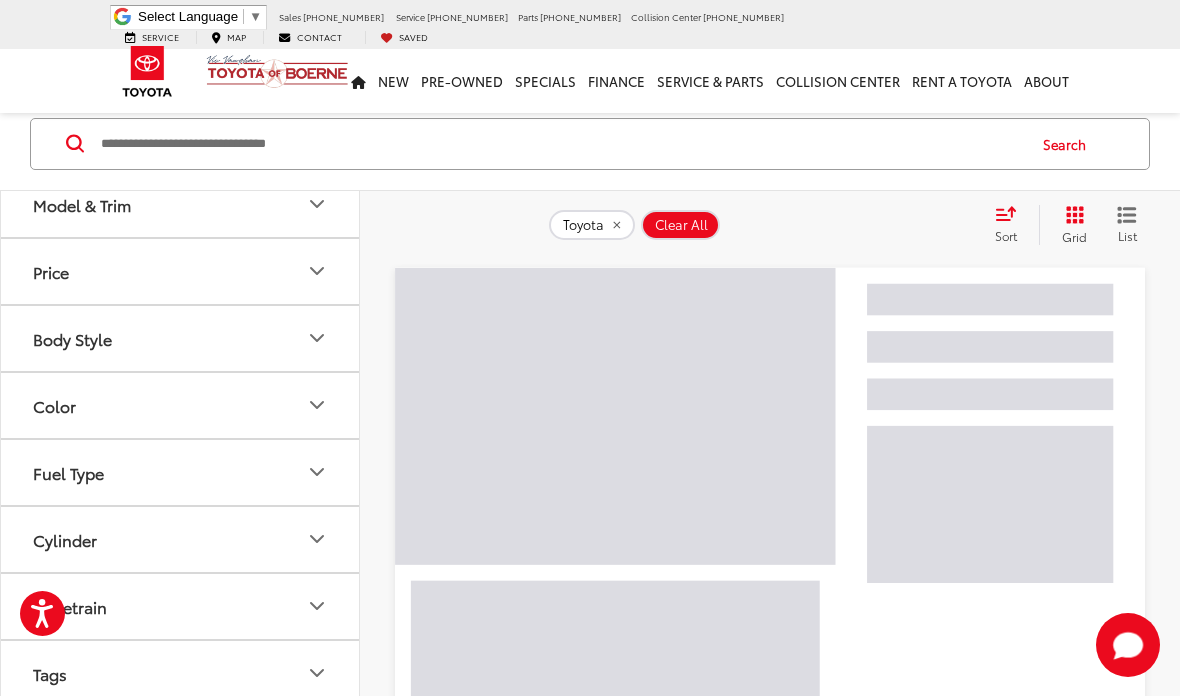 scroll, scrollTop: 0, scrollLeft: 0, axis: both 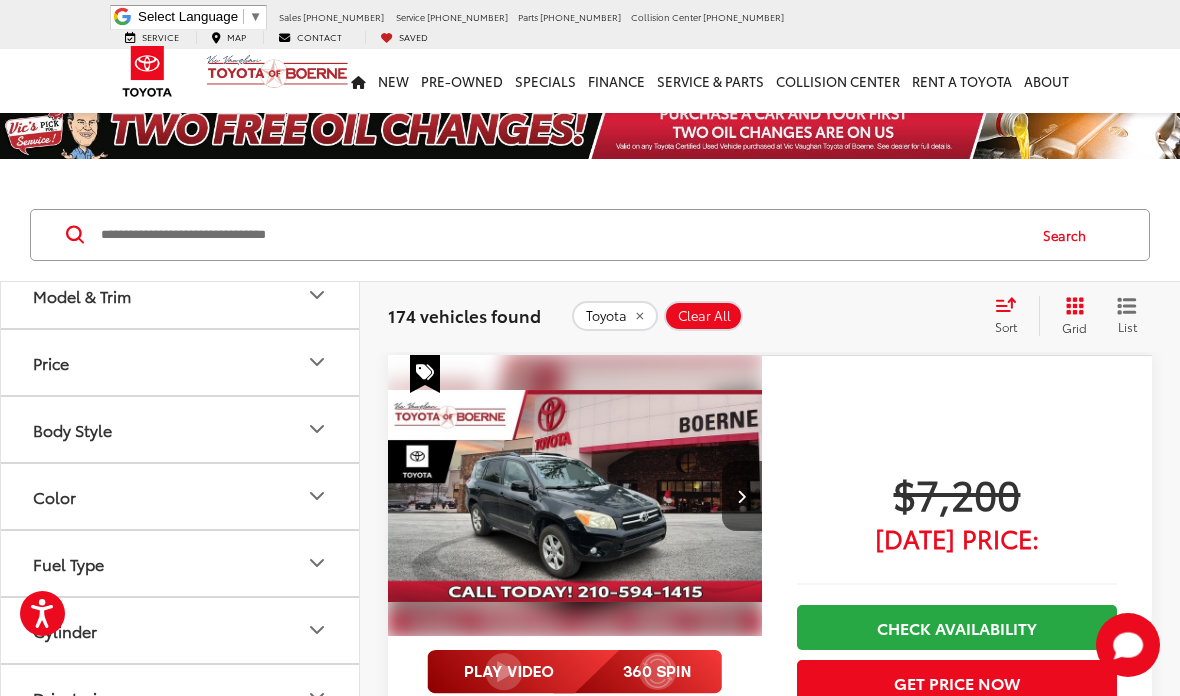 click on "Nissan   (7)" 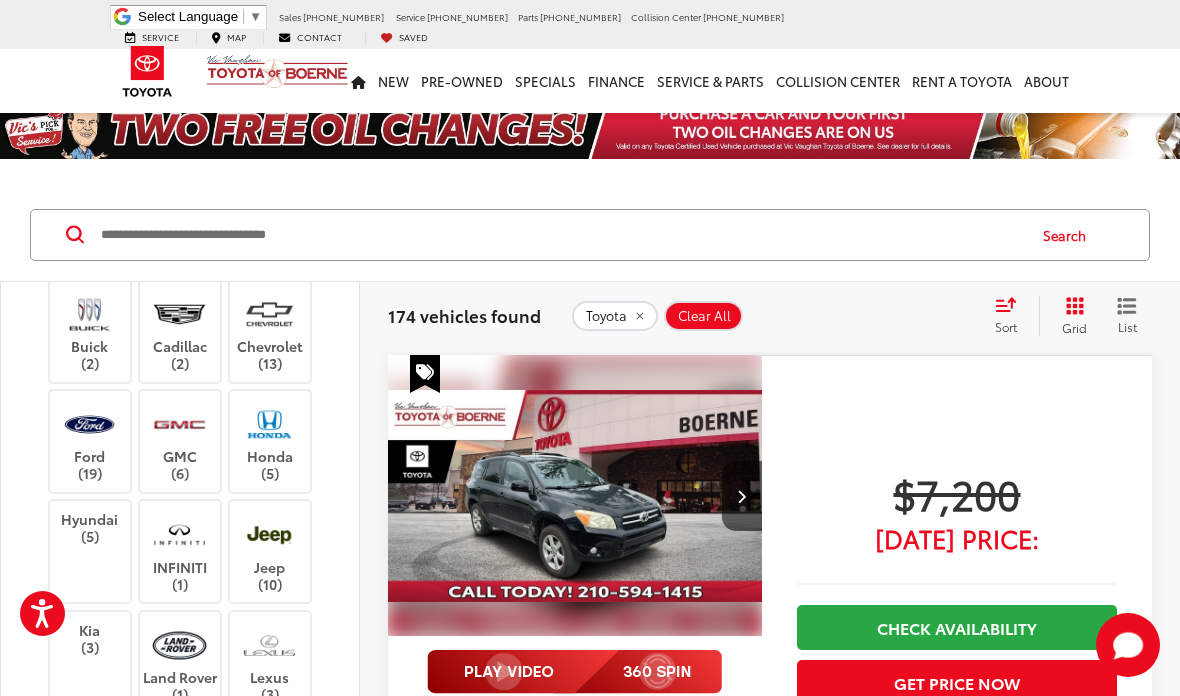 scroll, scrollTop: 244, scrollLeft: 0, axis: vertical 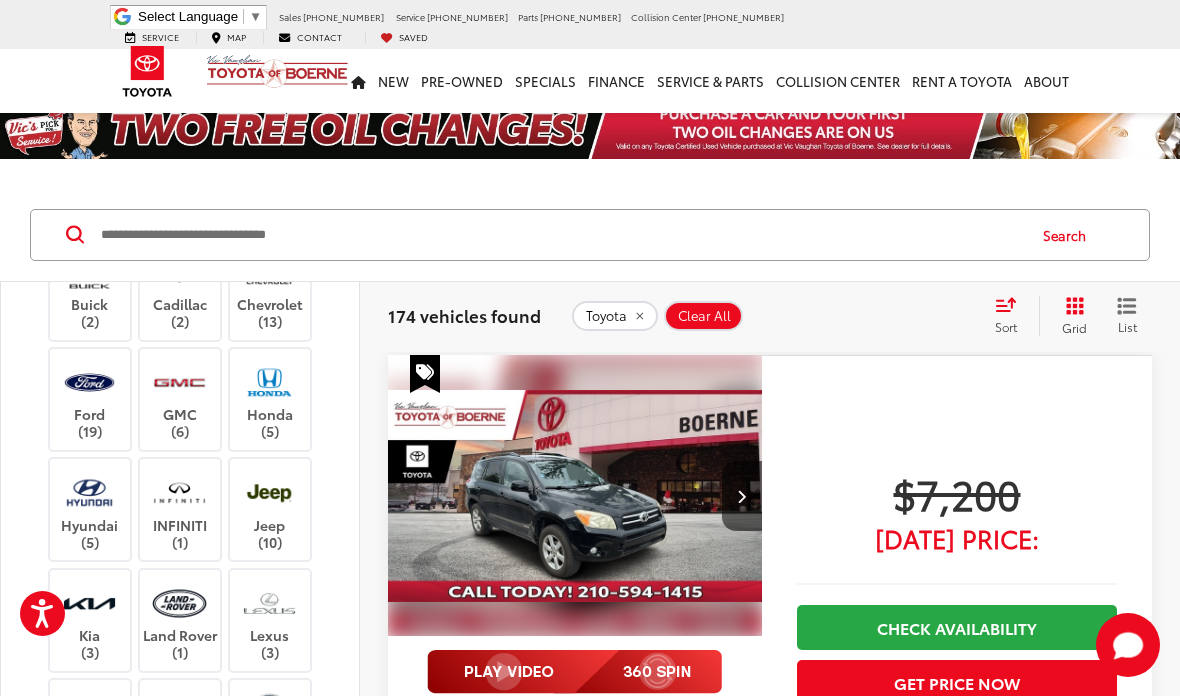 click at bounding box center (269, 382) 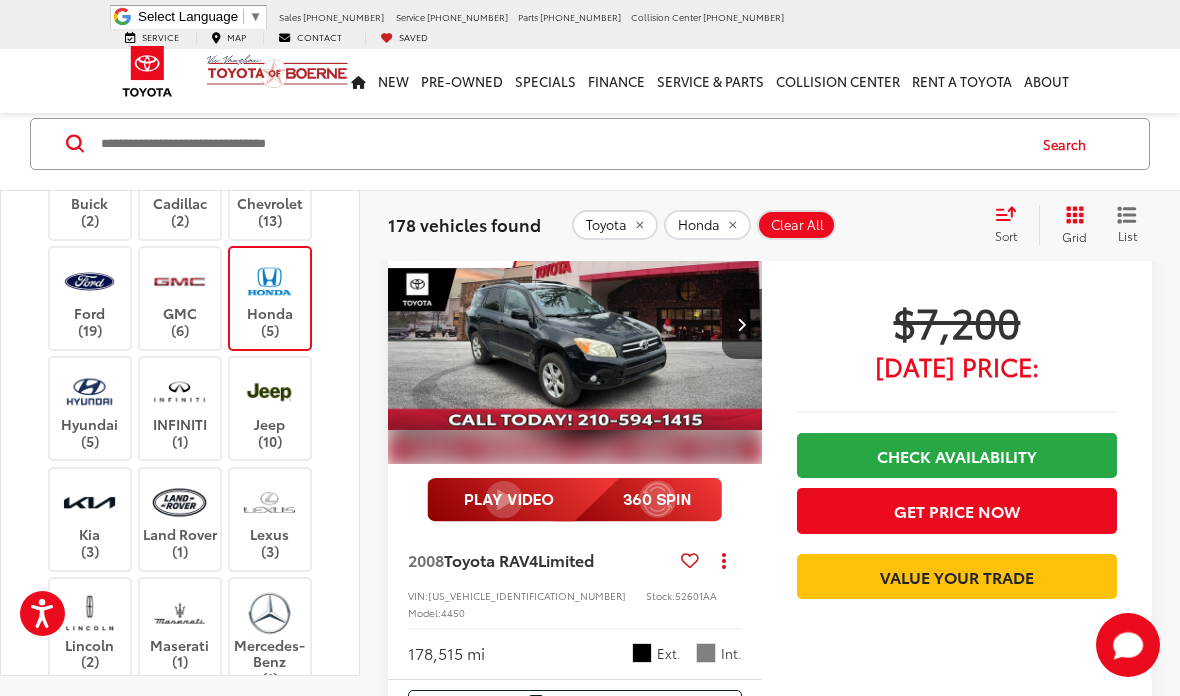 scroll, scrollTop: 0, scrollLeft: 0, axis: both 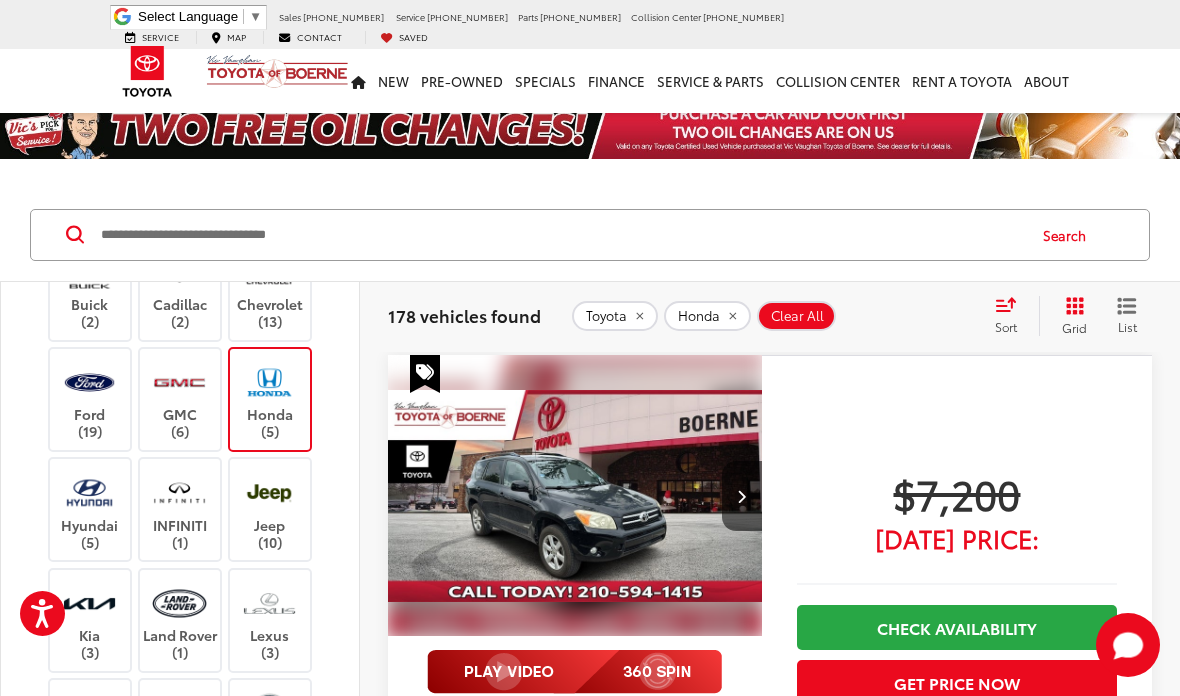click 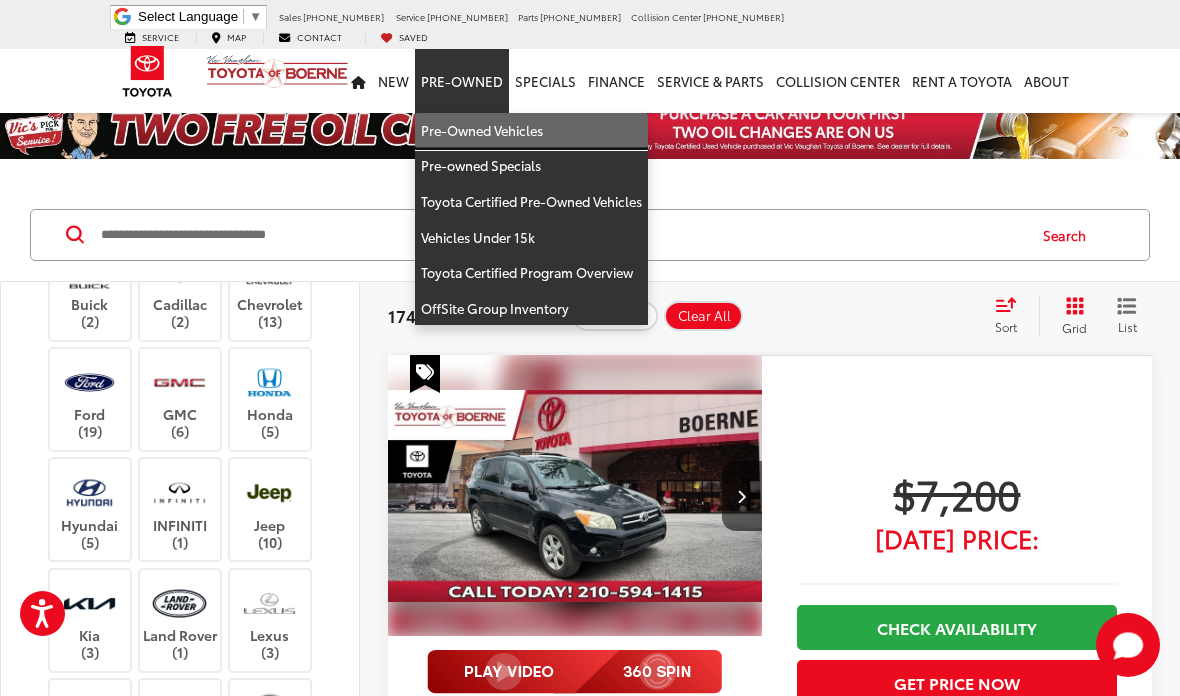 click on "Pre-Owned Vehicles" at bounding box center (531, 131) 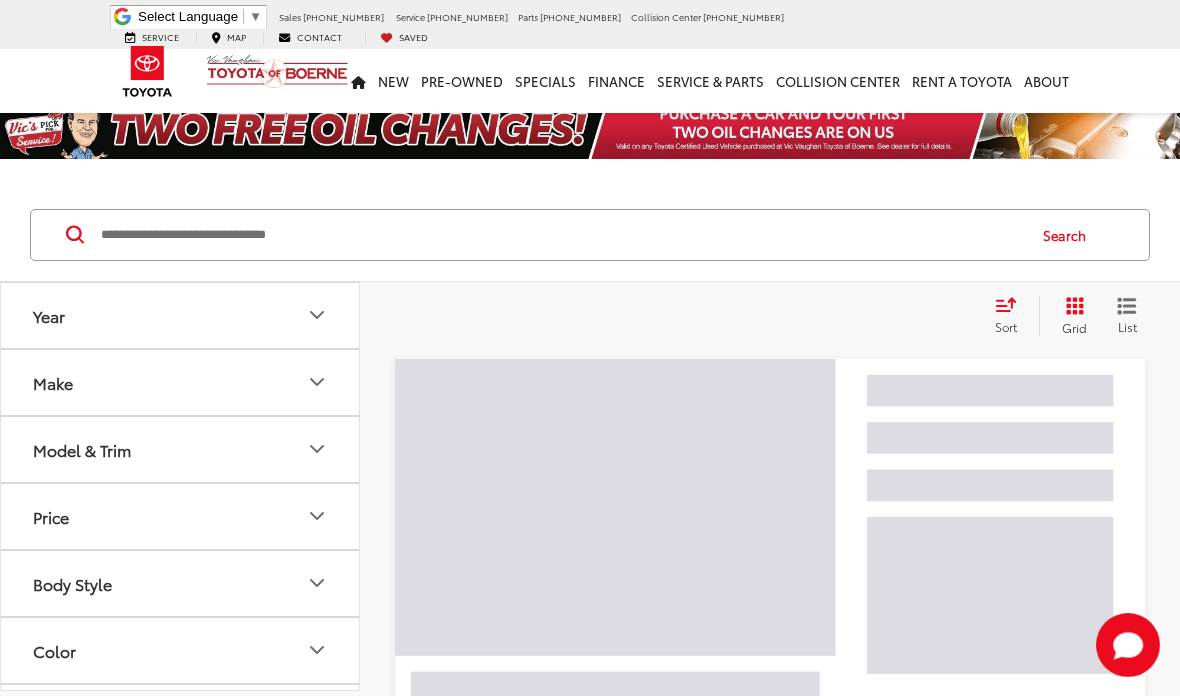scroll, scrollTop: 0, scrollLeft: 0, axis: both 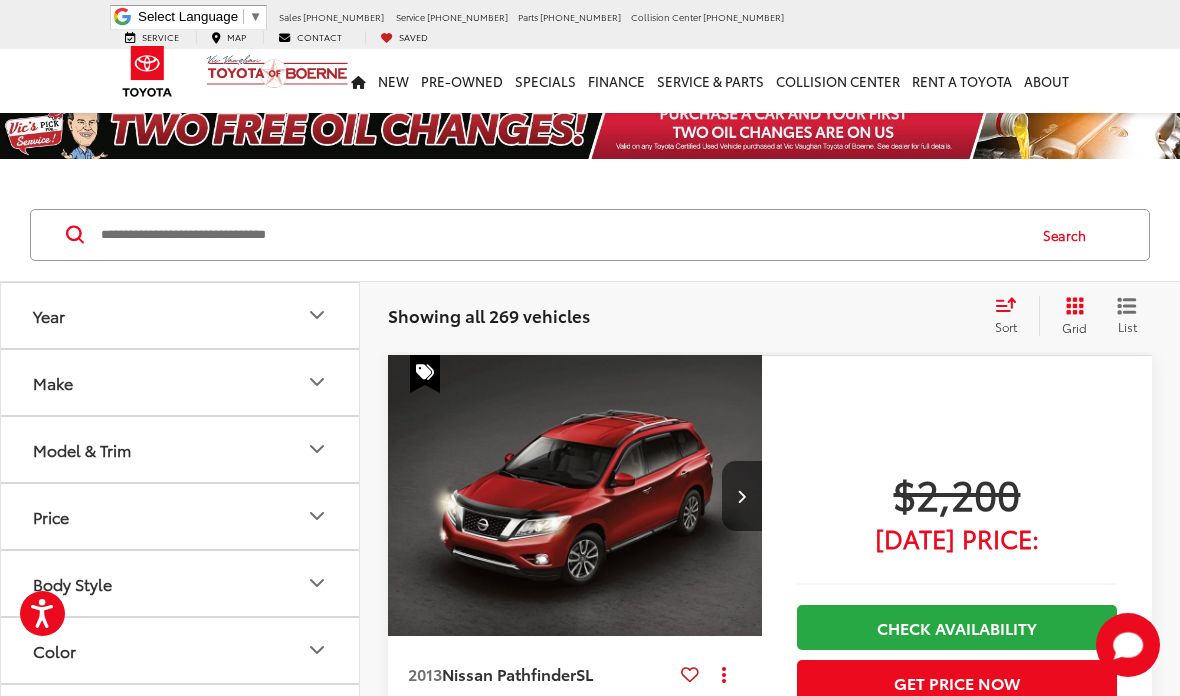 click at bounding box center (561, 235) 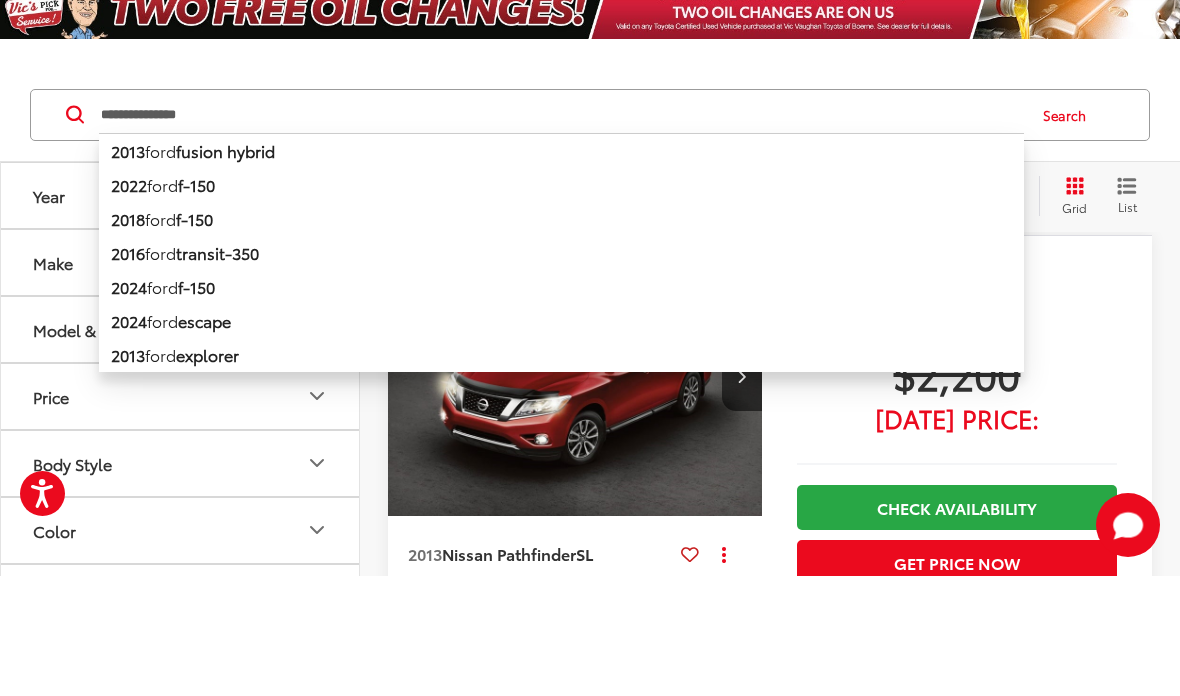 click on "Search" at bounding box center [1069, 235] 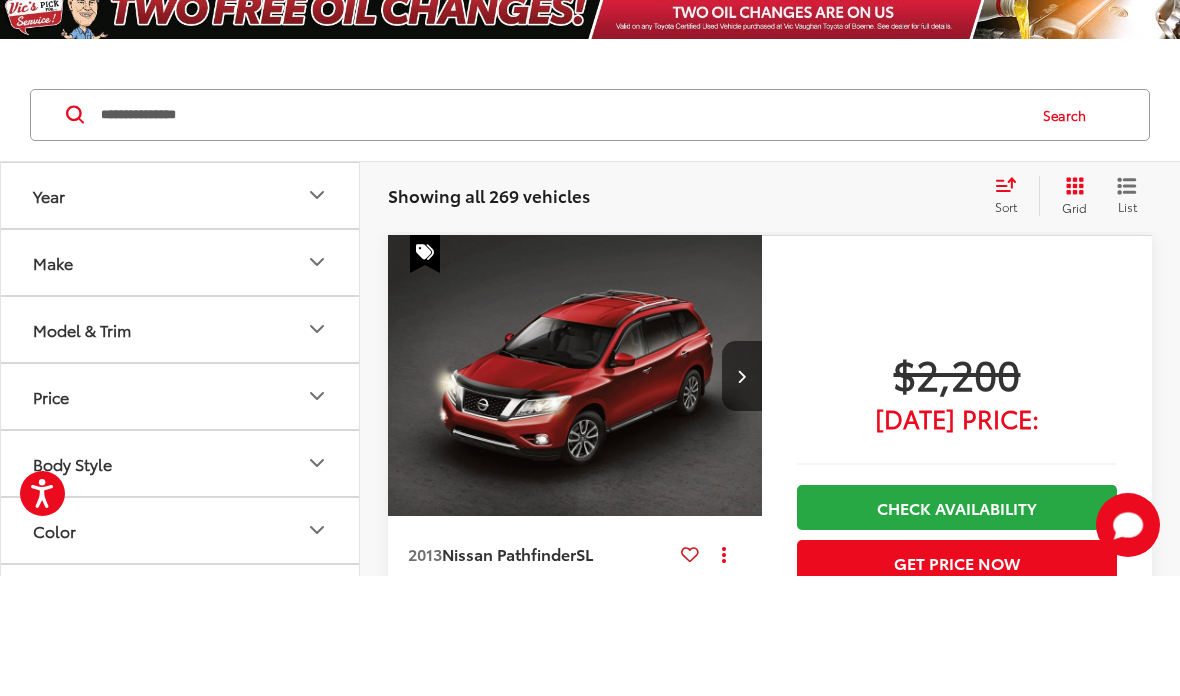 scroll, scrollTop: 120, scrollLeft: 0, axis: vertical 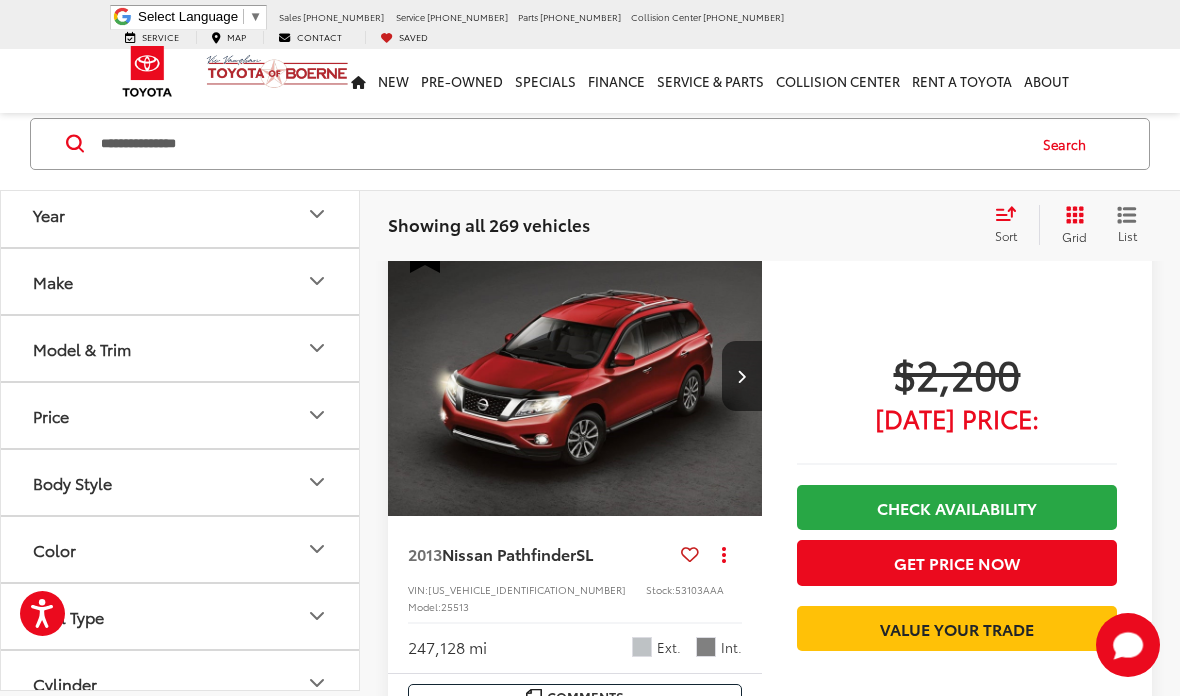 click on "**********" at bounding box center [561, 144] 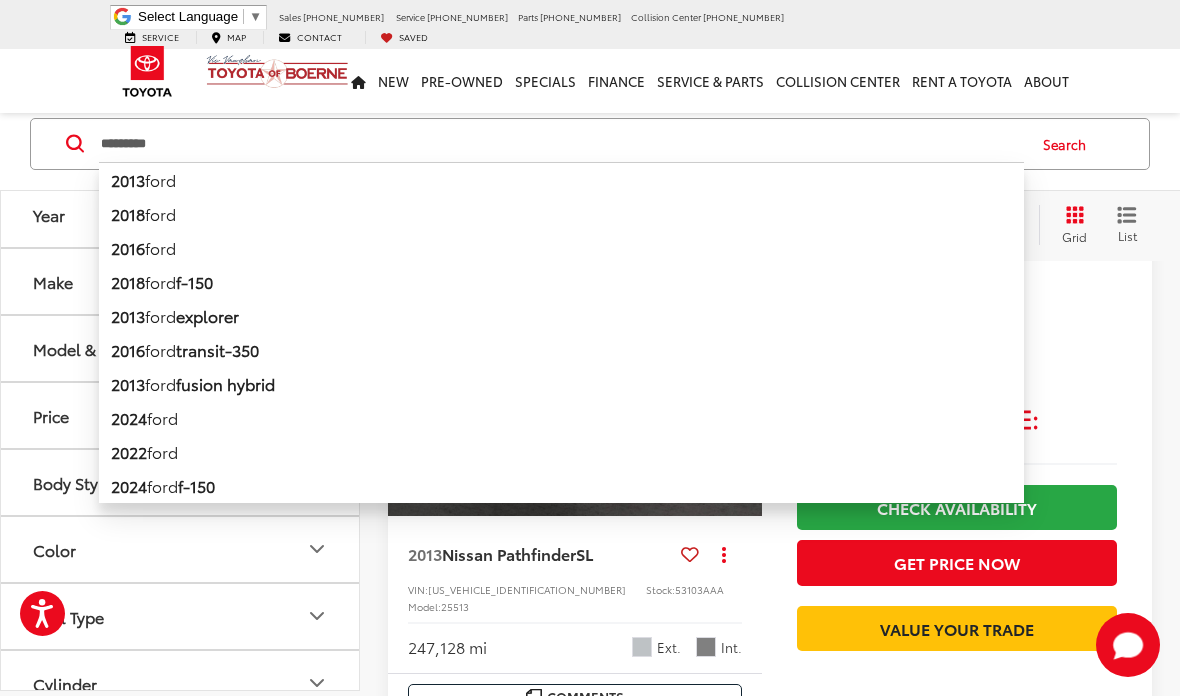 type on "*********" 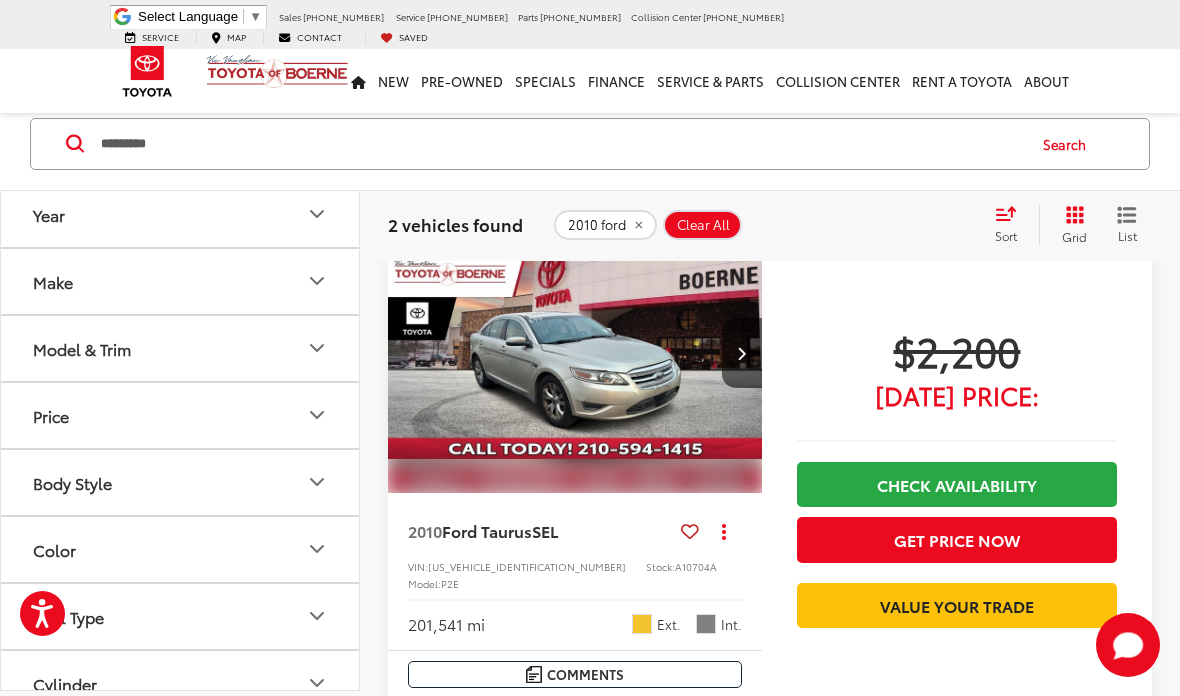 scroll, scrollTop: 142, scrollLeft: 0, axis: vertical 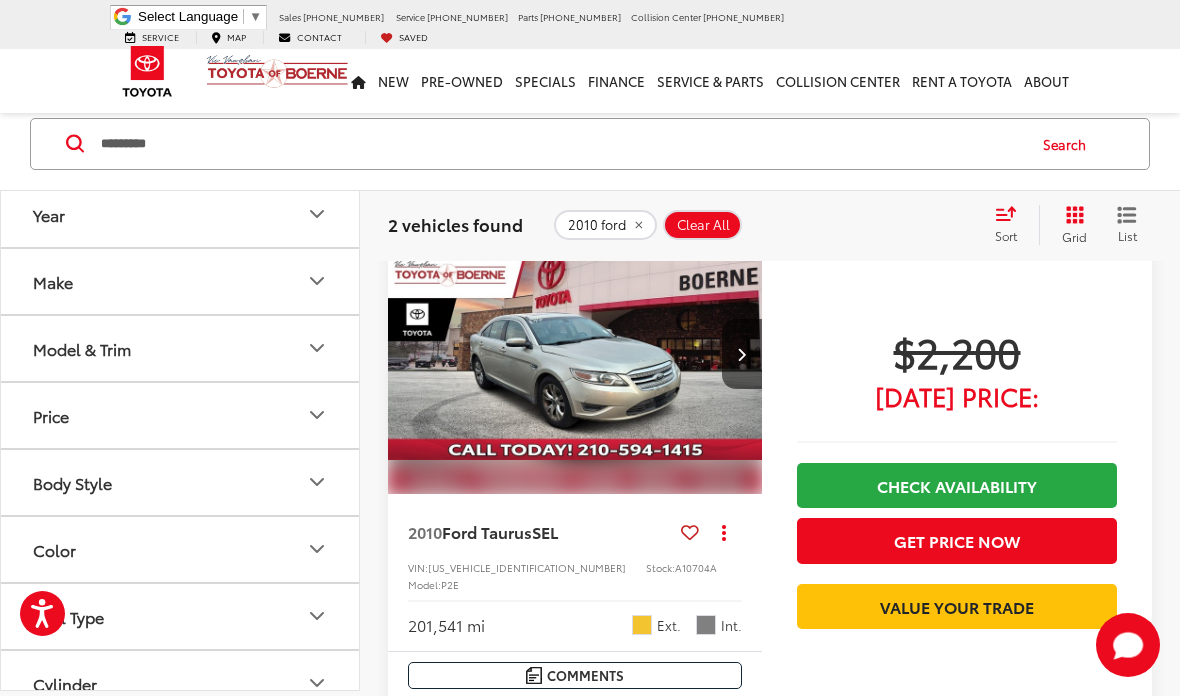 click at bounding box center (575, 354) 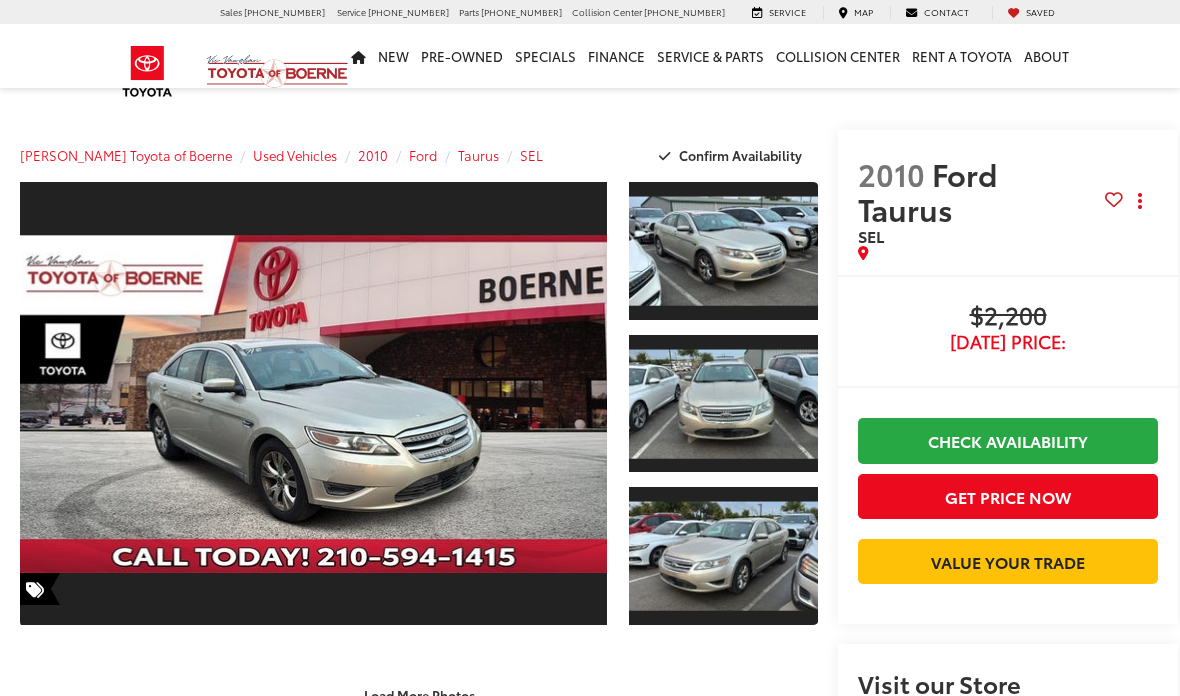 scroll, scrollTop: 0, scrollLeft: 0, axis: both 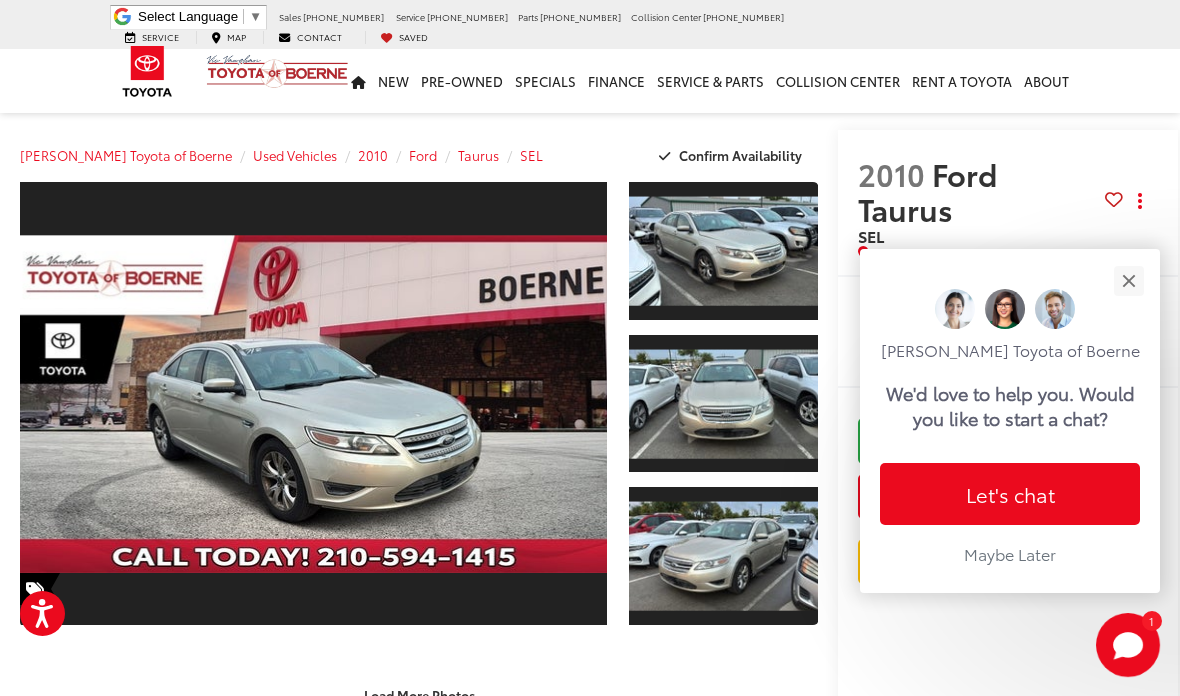 click at bounding box center [1128, 280] 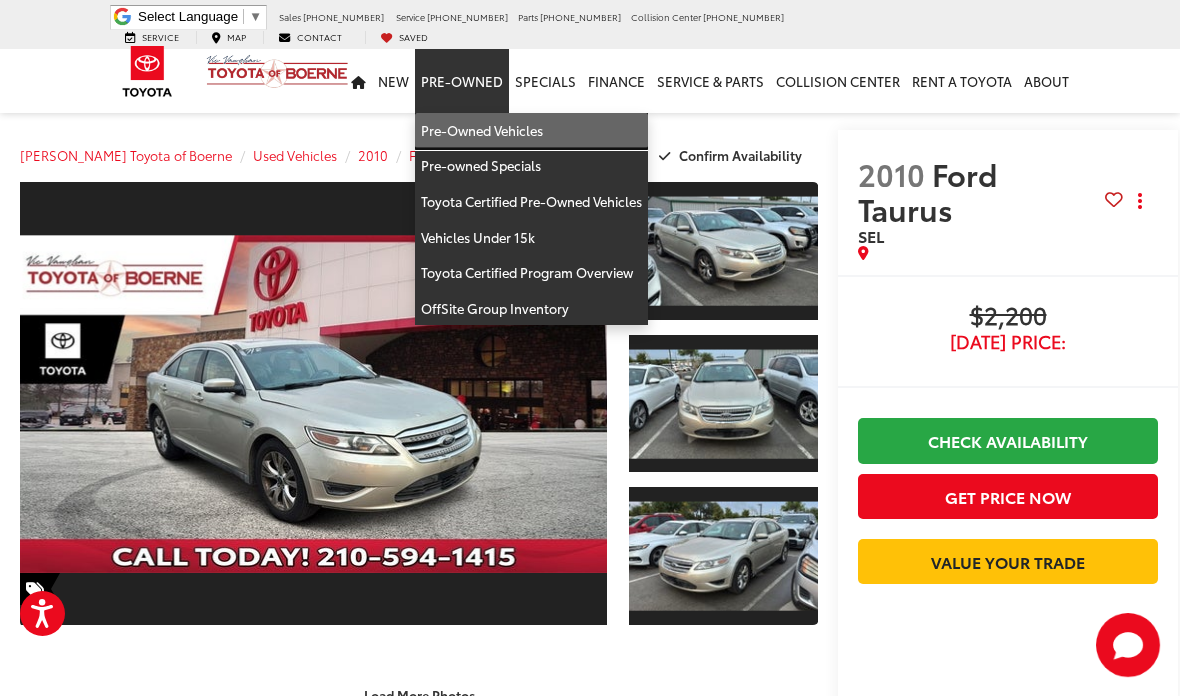 click on "Pre-Owned Vehicles" at bounding box center (531, 131) 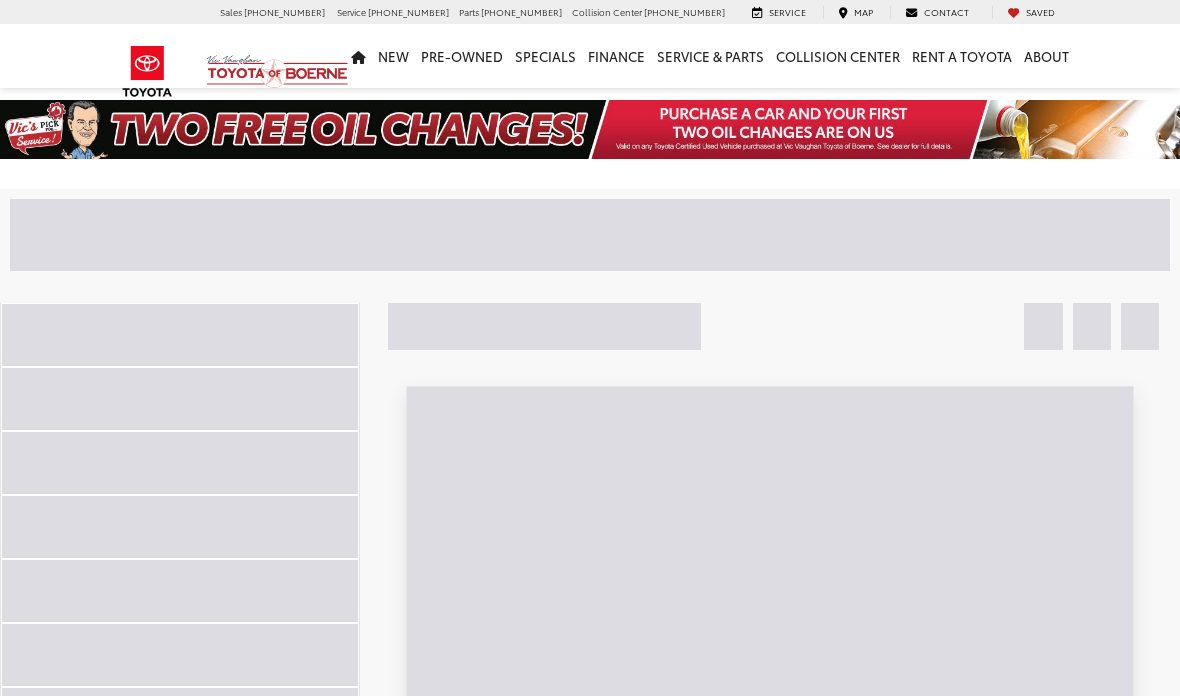 scroll, scrollTop: 0, scrollLeft: 0, axis: both 